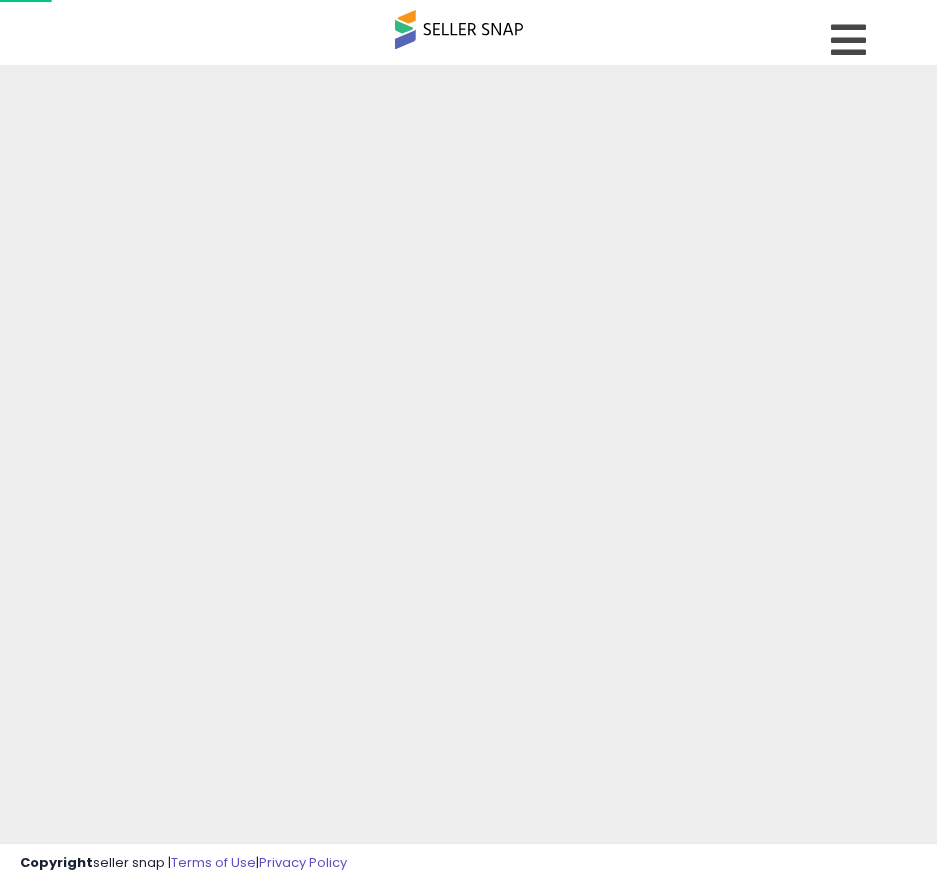 scroll, scrollTop: 0, scrollLeft: 0, axis: both 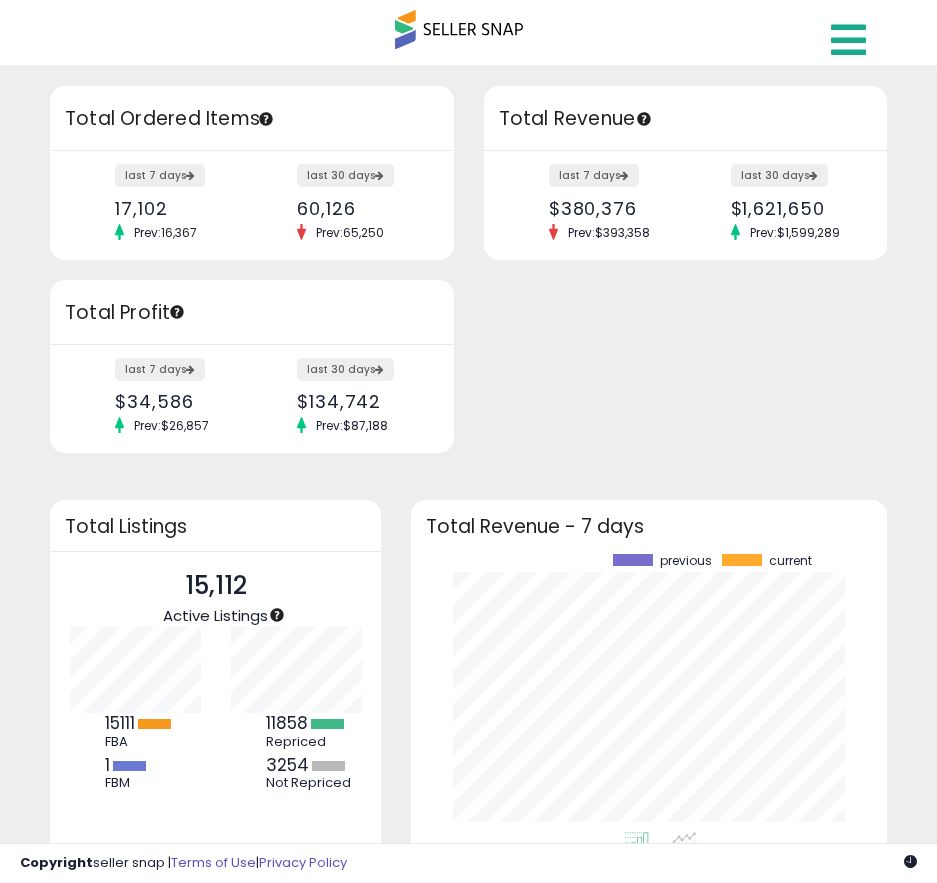 click at bounding box center [848, 40] 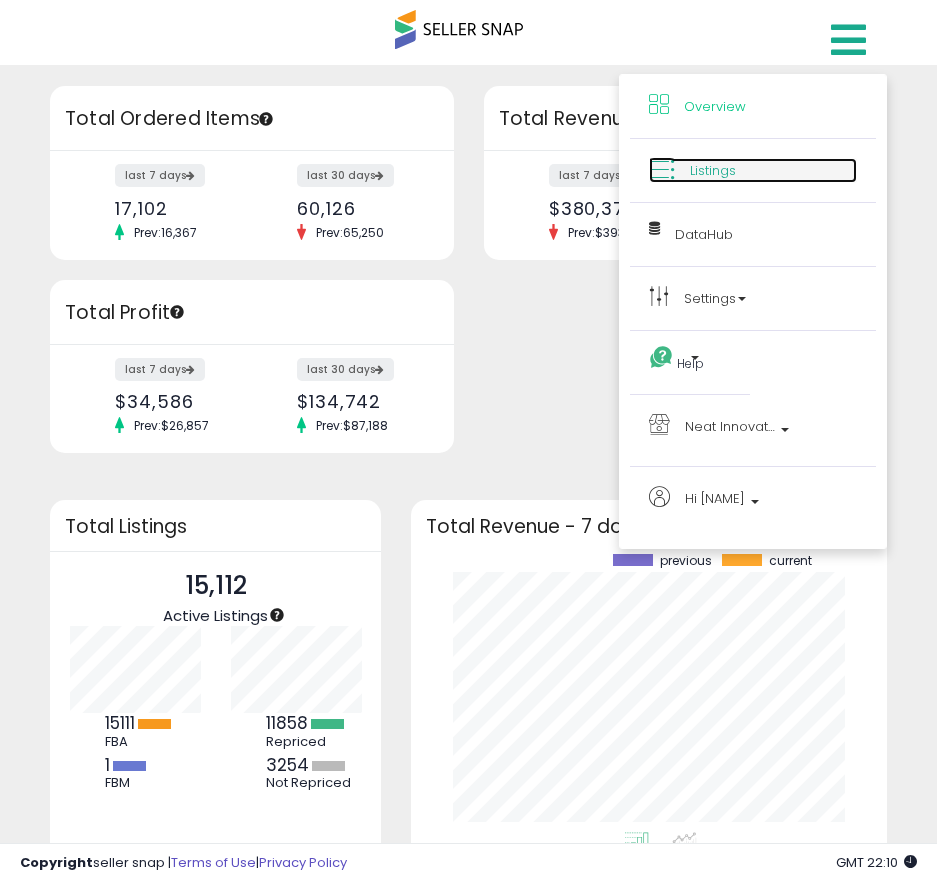 click on "Listings" at bounding box center (753, 170) 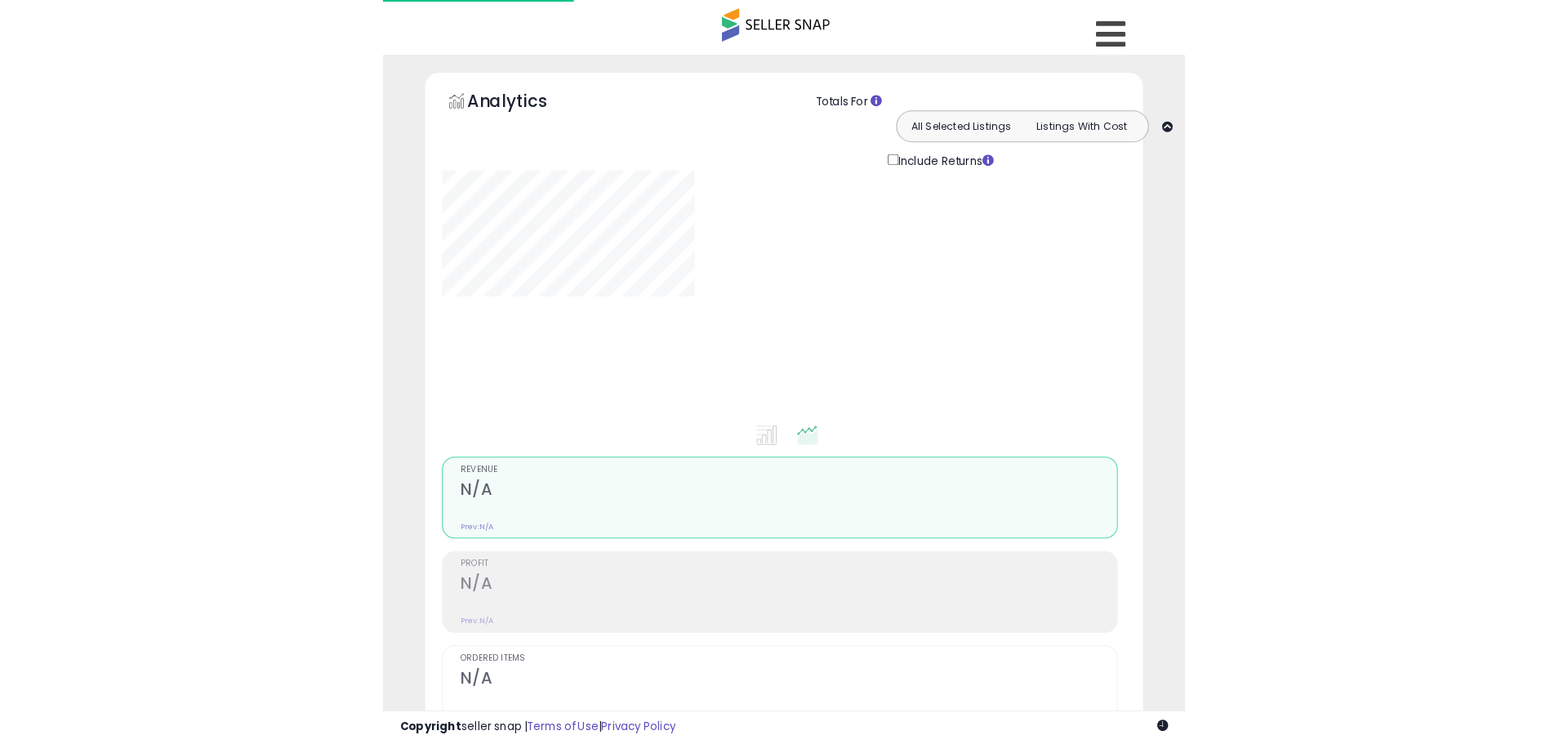 scroll, scrollTop: 0, scrollLeft: 0, axis: both 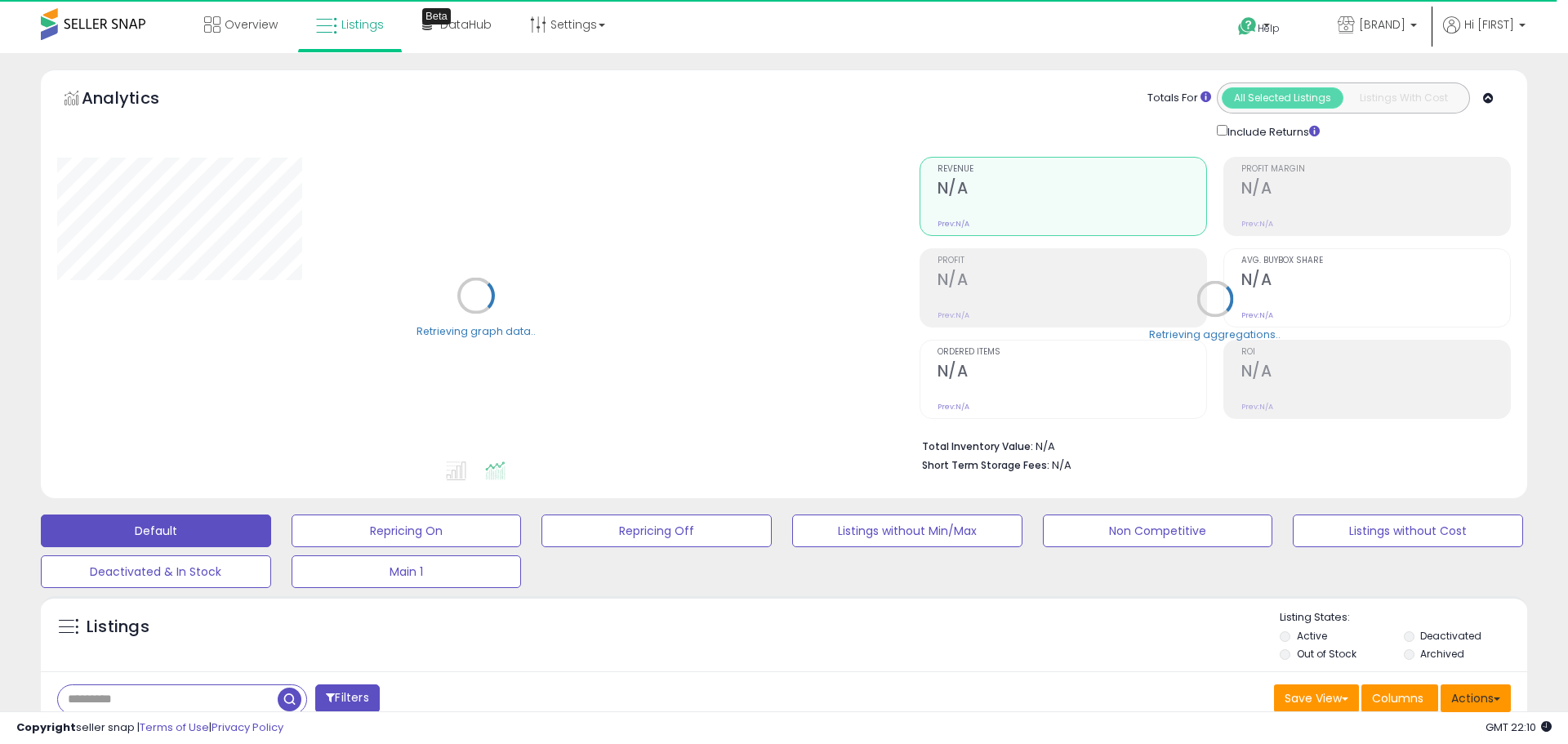 click on "Actions" at bounding box center [1476, 698] 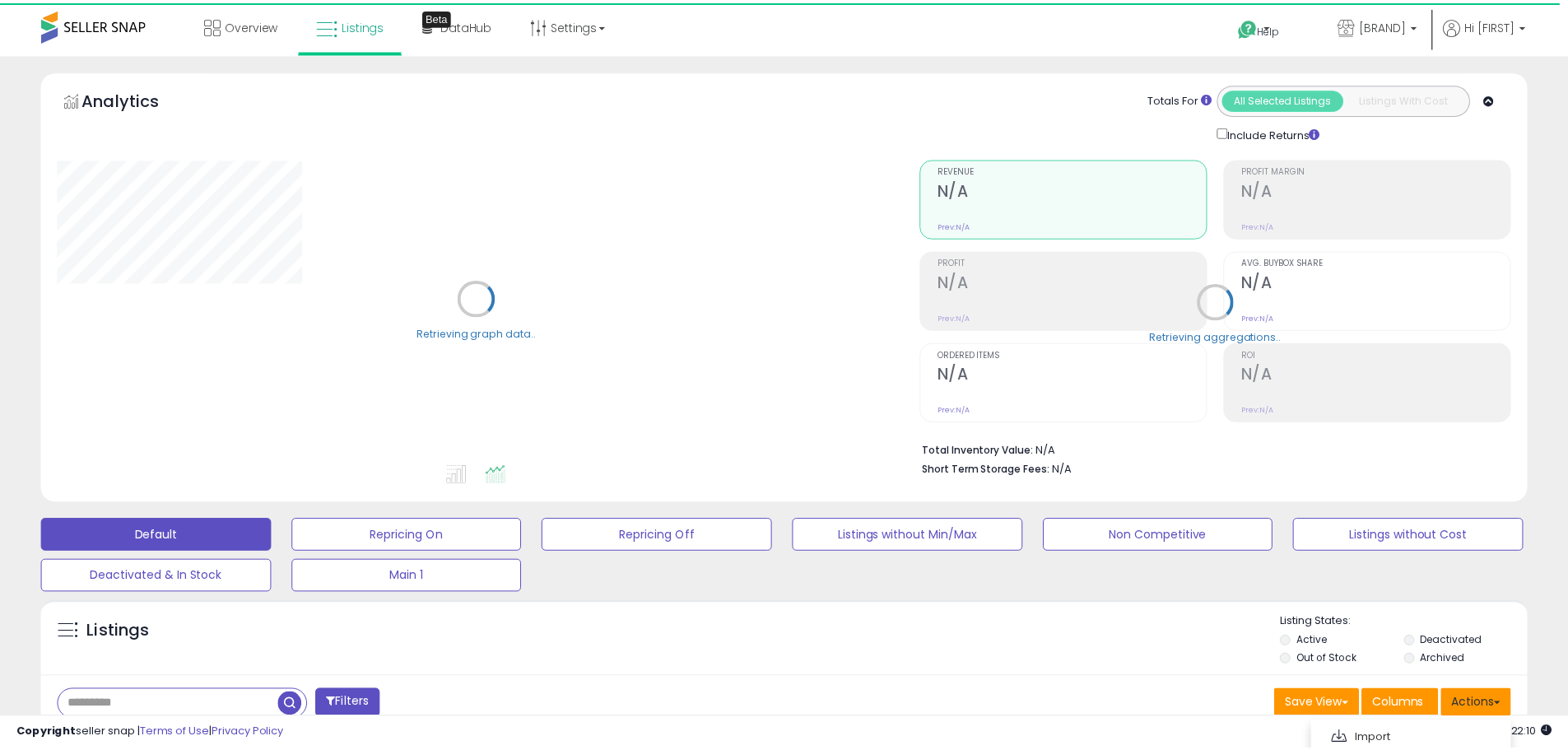 scroll, scrollTop: 247, scrollLeft: 0, axis: vertical 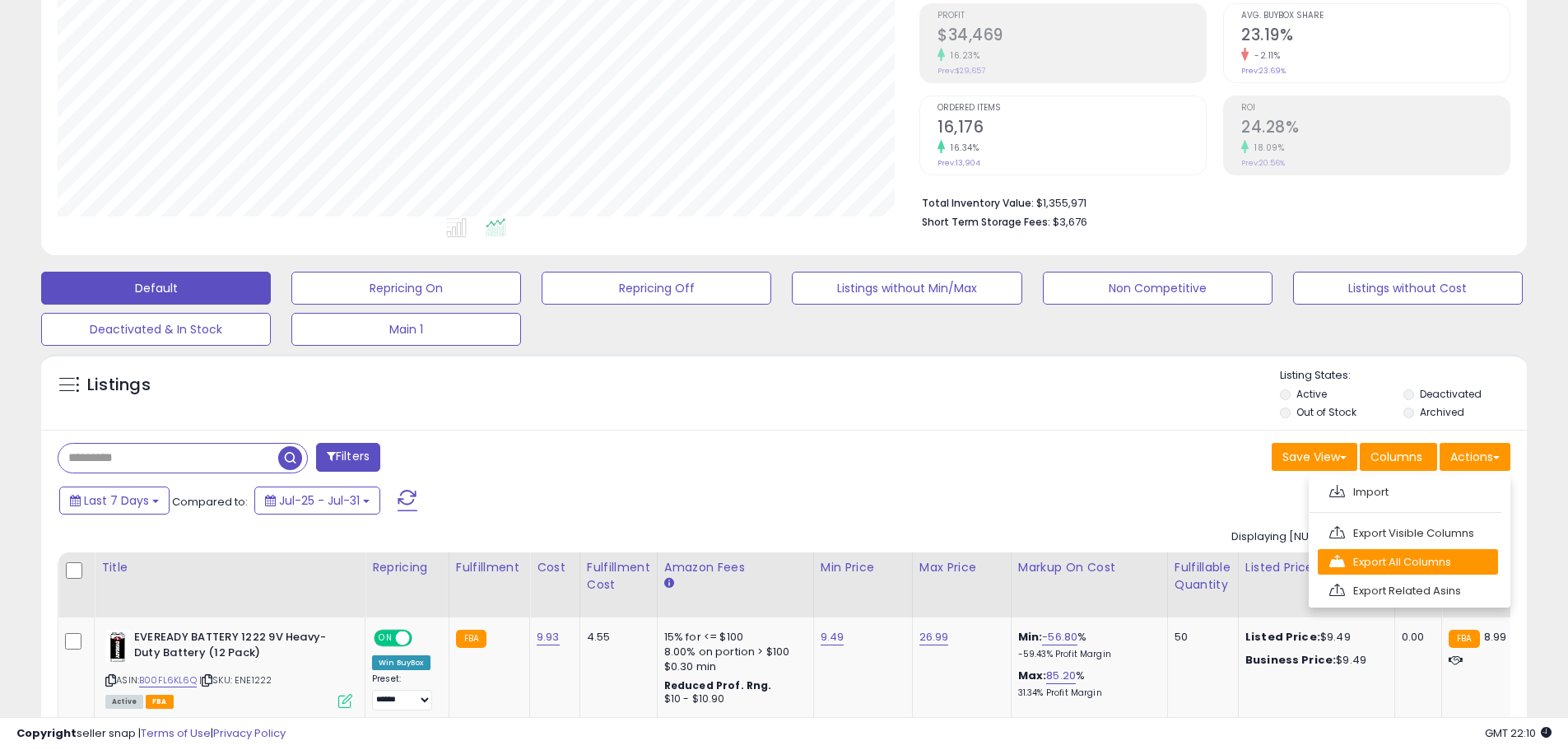 click on "Export All Columns" at bounding box center [1407, 561] 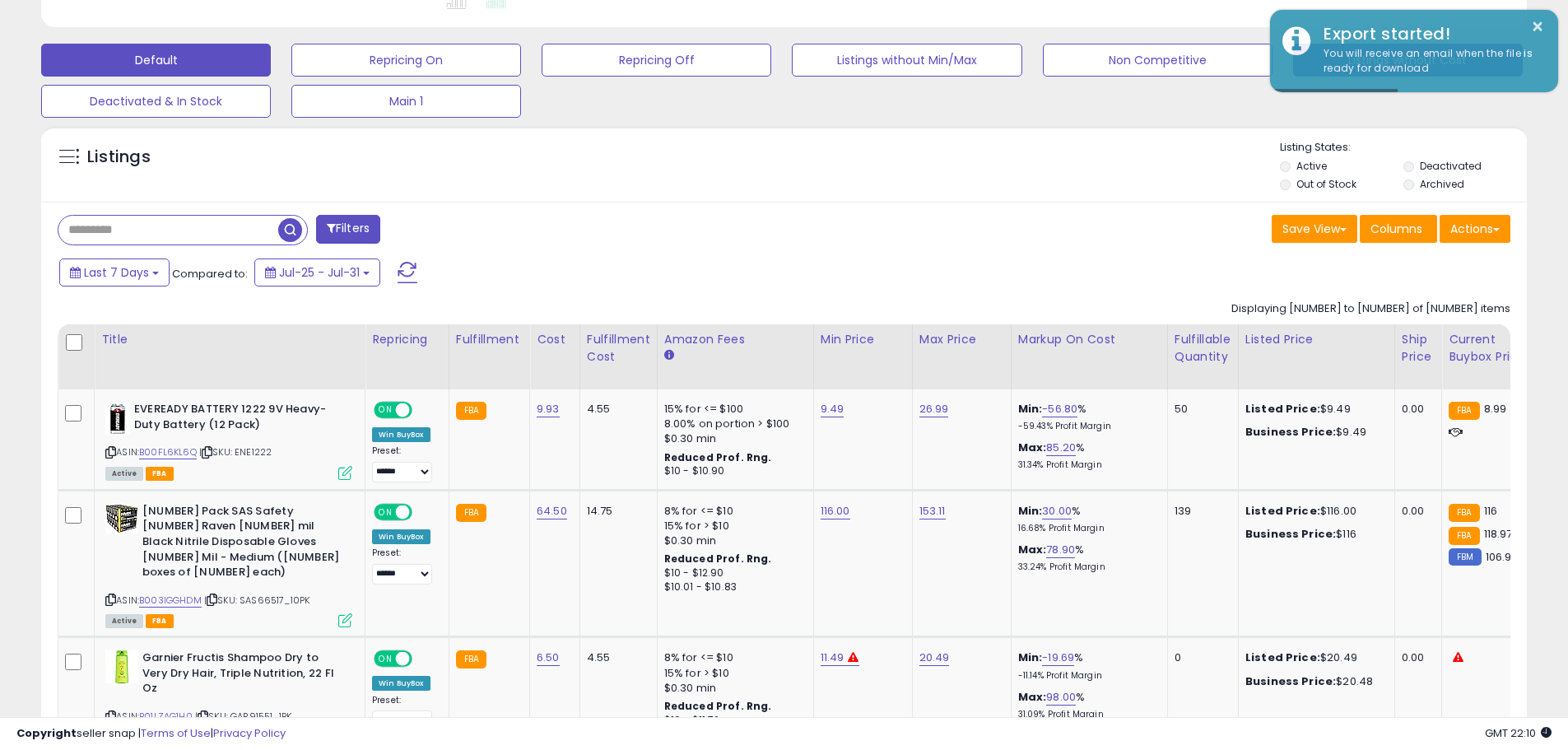 scroll, scrollTop: 494, scrollLeft: 0, axis: vertical 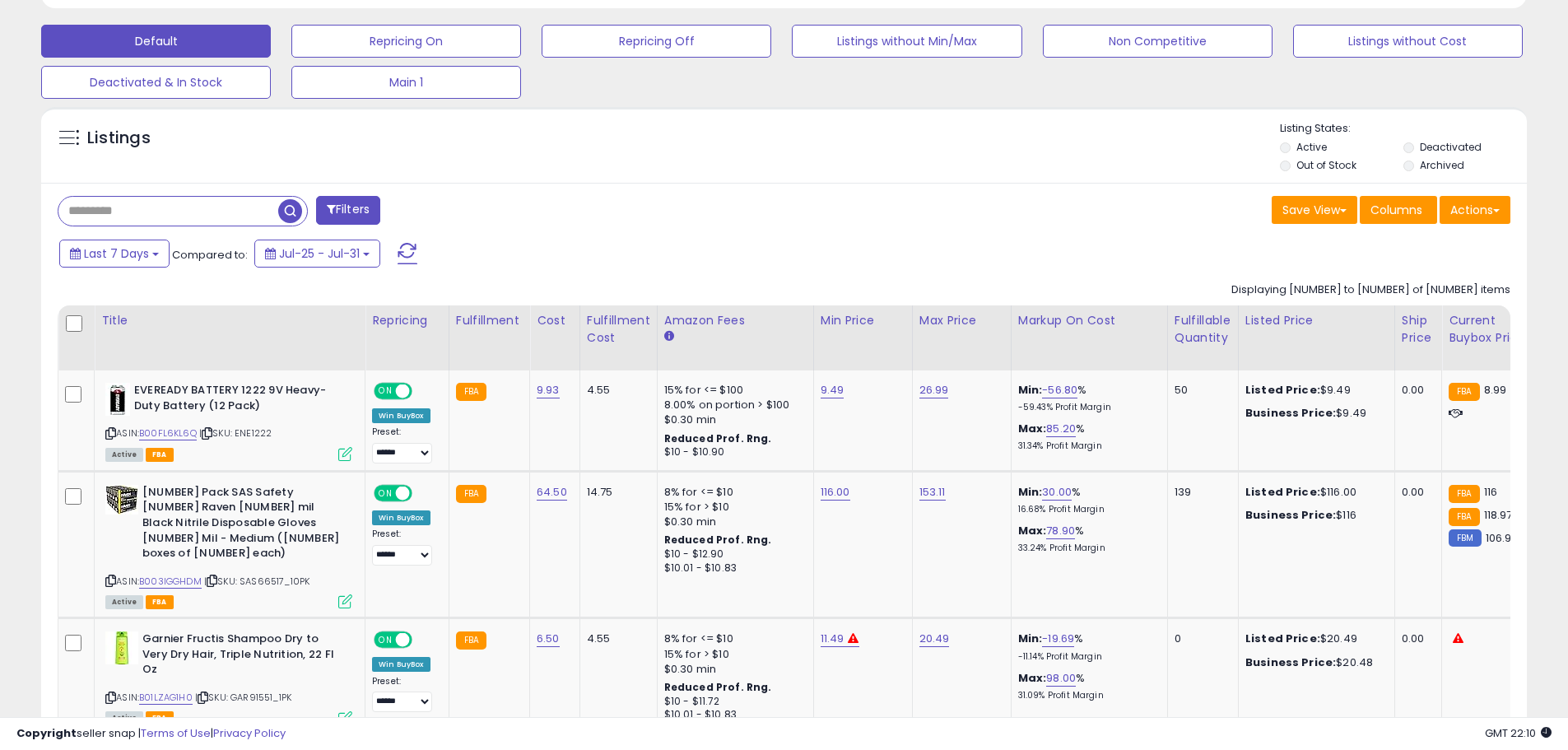 click on "Listings" at bounding box center [784, 149] 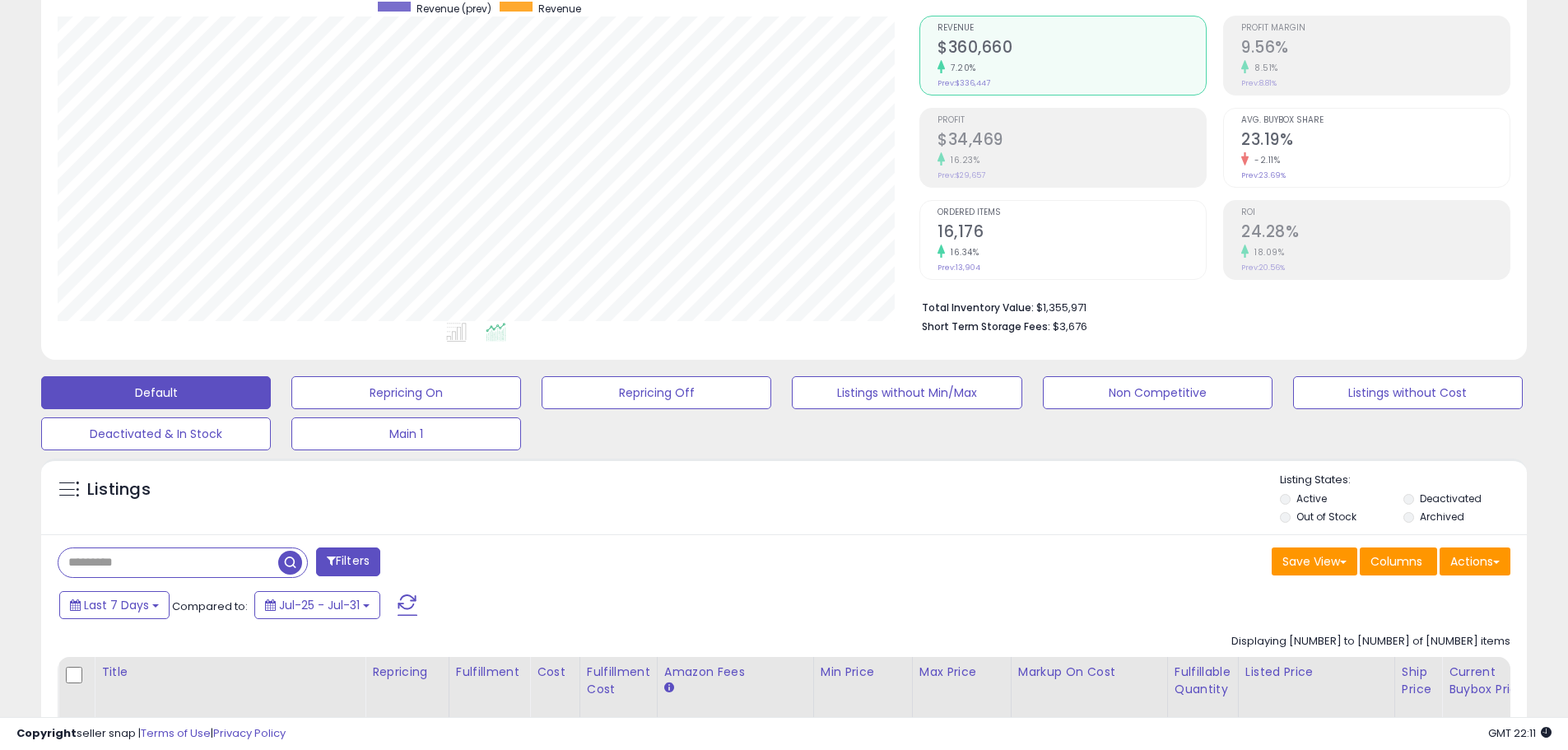 scroll, scrollTop: 412, scrollLeft: 0, axis: vertical 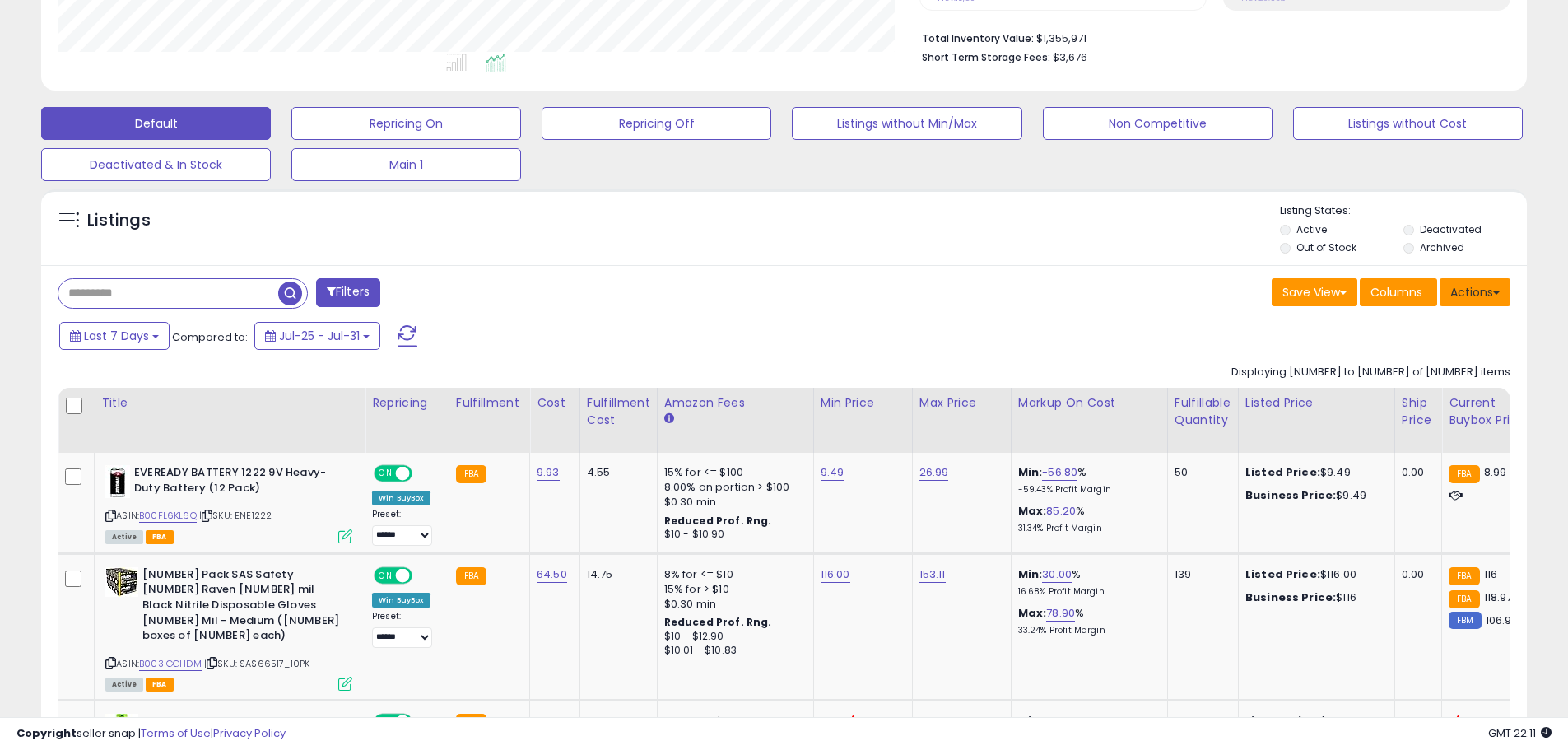 click on "Actions" at bounding box center [1475, 292] 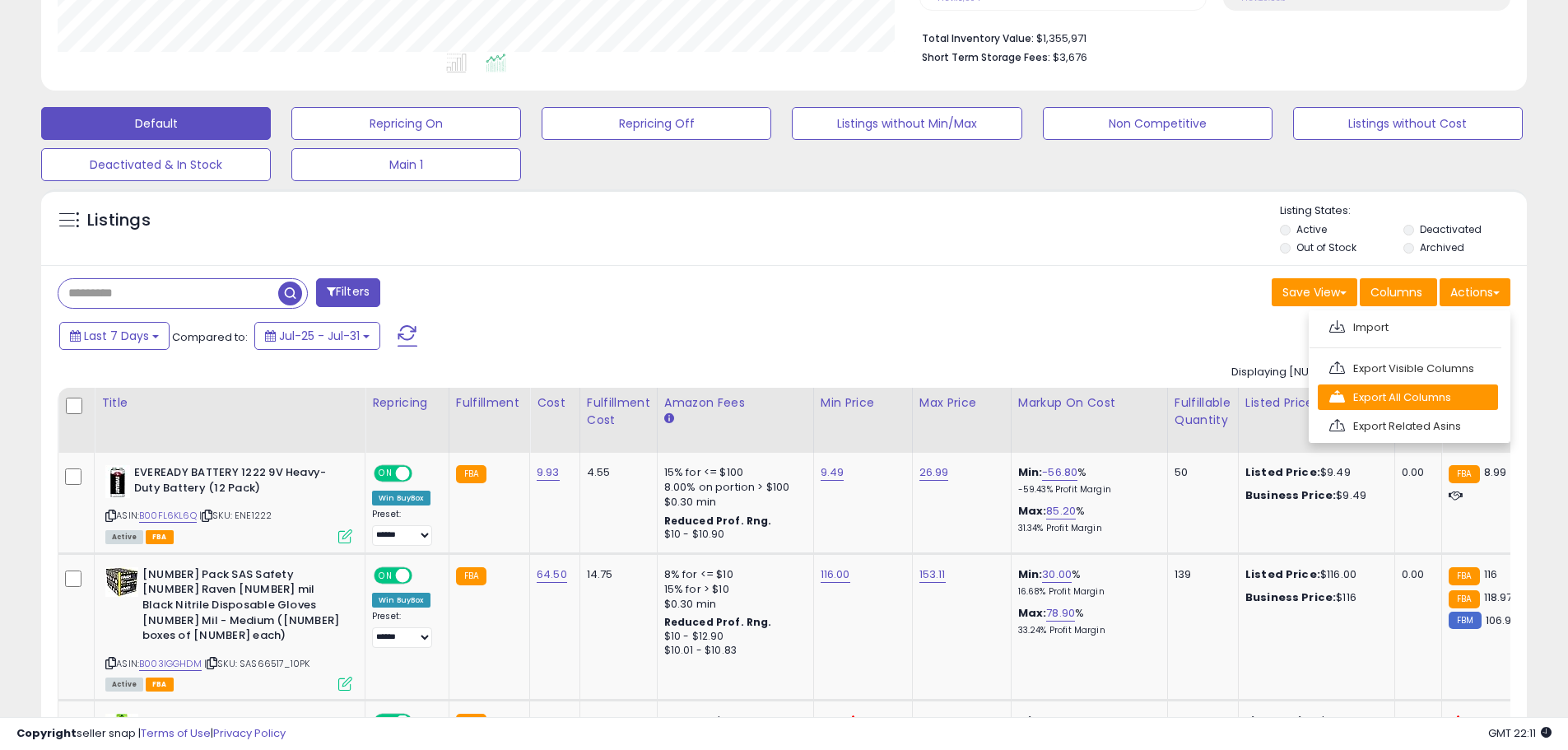 click on "Export All Columns" at bounding box center (1407, 397) 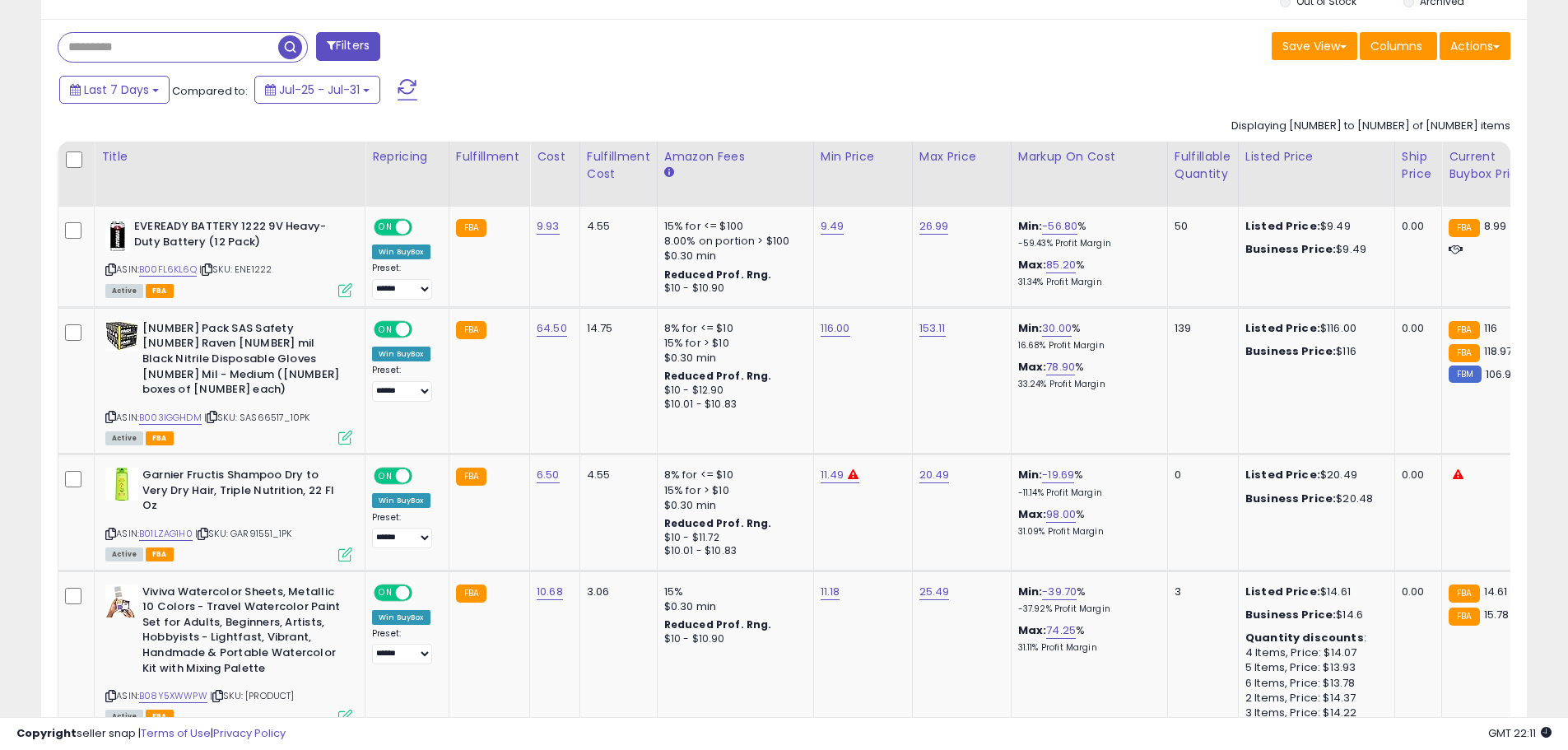scroll, scrollTop: 659, scrollLeft: 0, axis: vertical 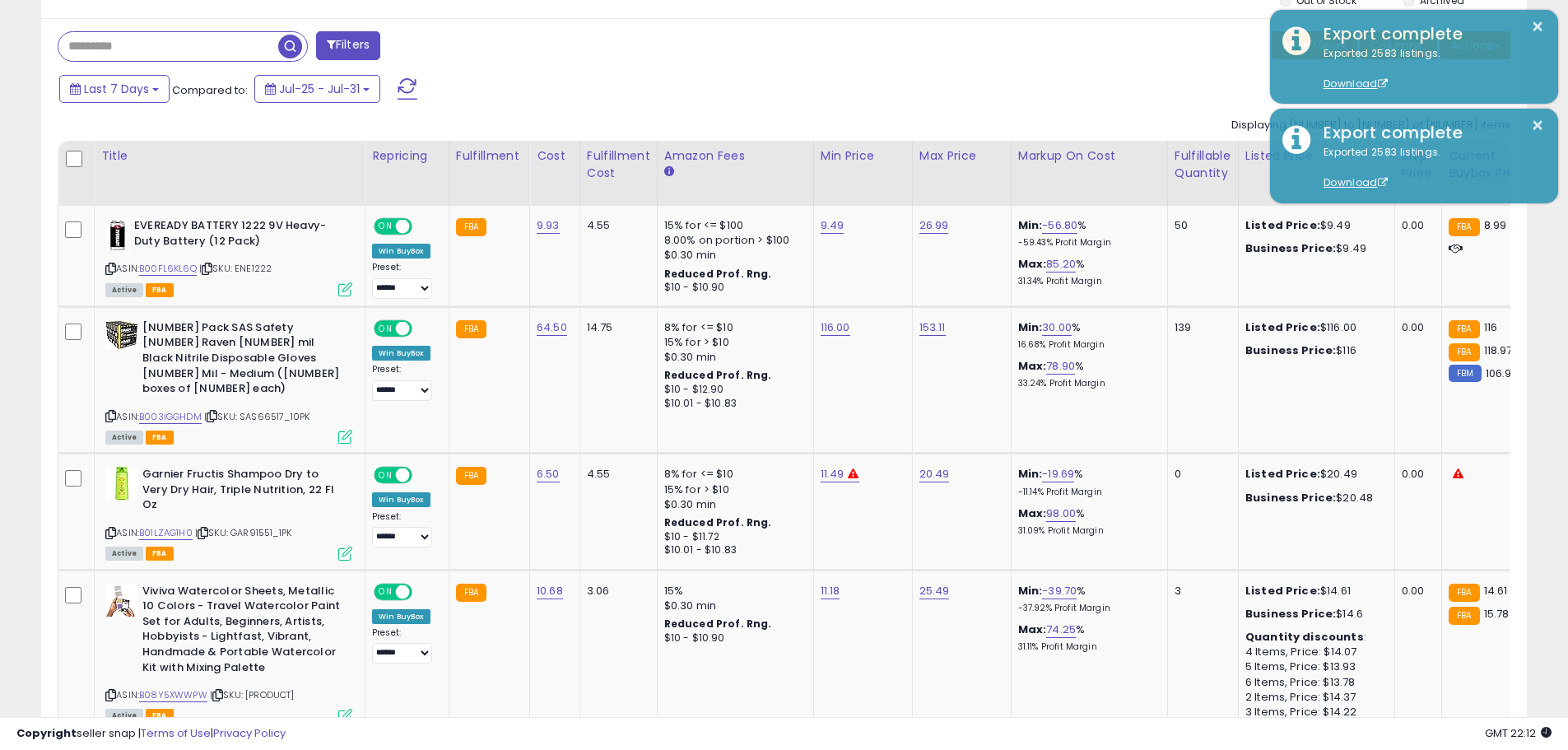 click on "Last 7 Days
Compared to:
Jul-25 - Jul-31" at bounding box center [600, 91] 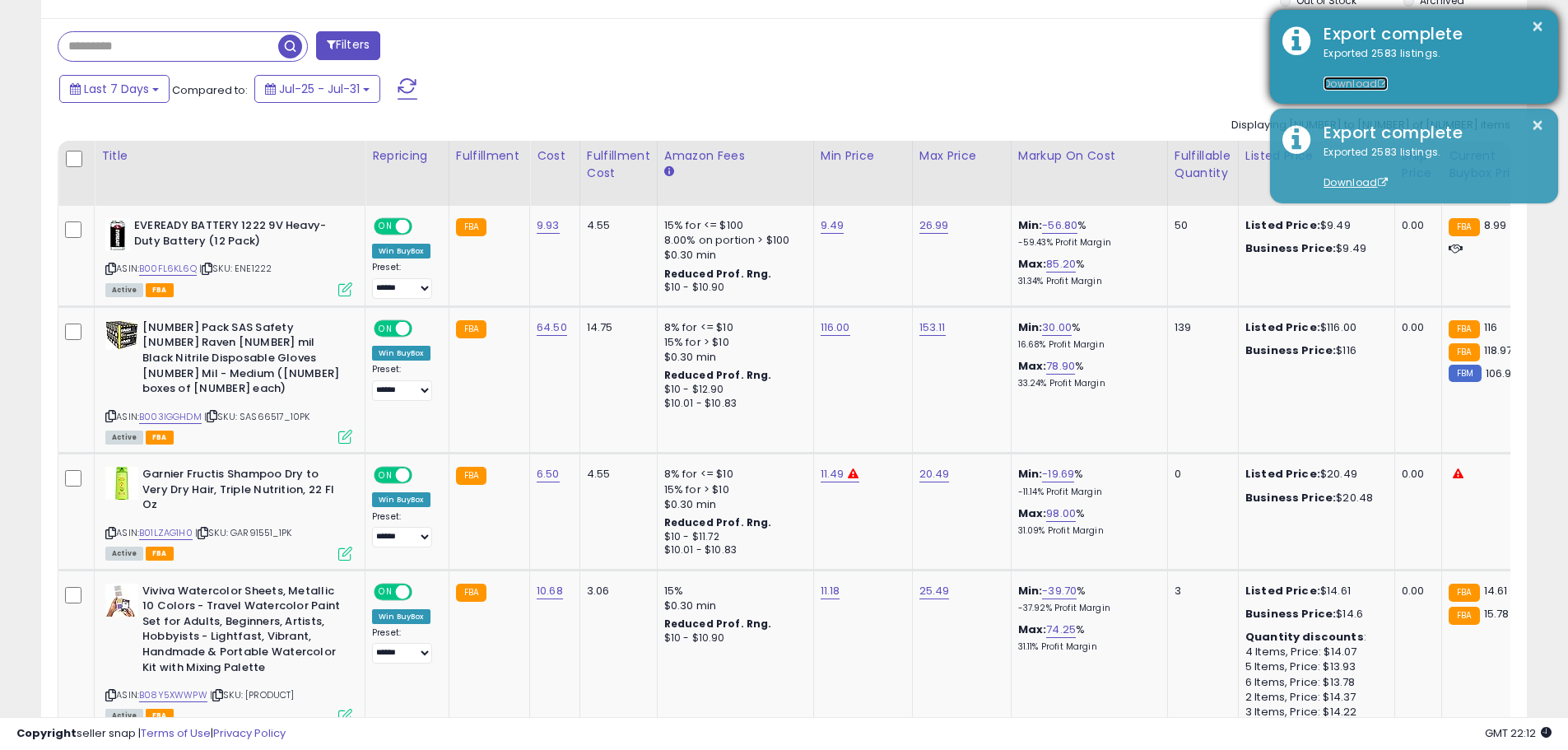 click on "Download" at bounding box center (1356, 83) 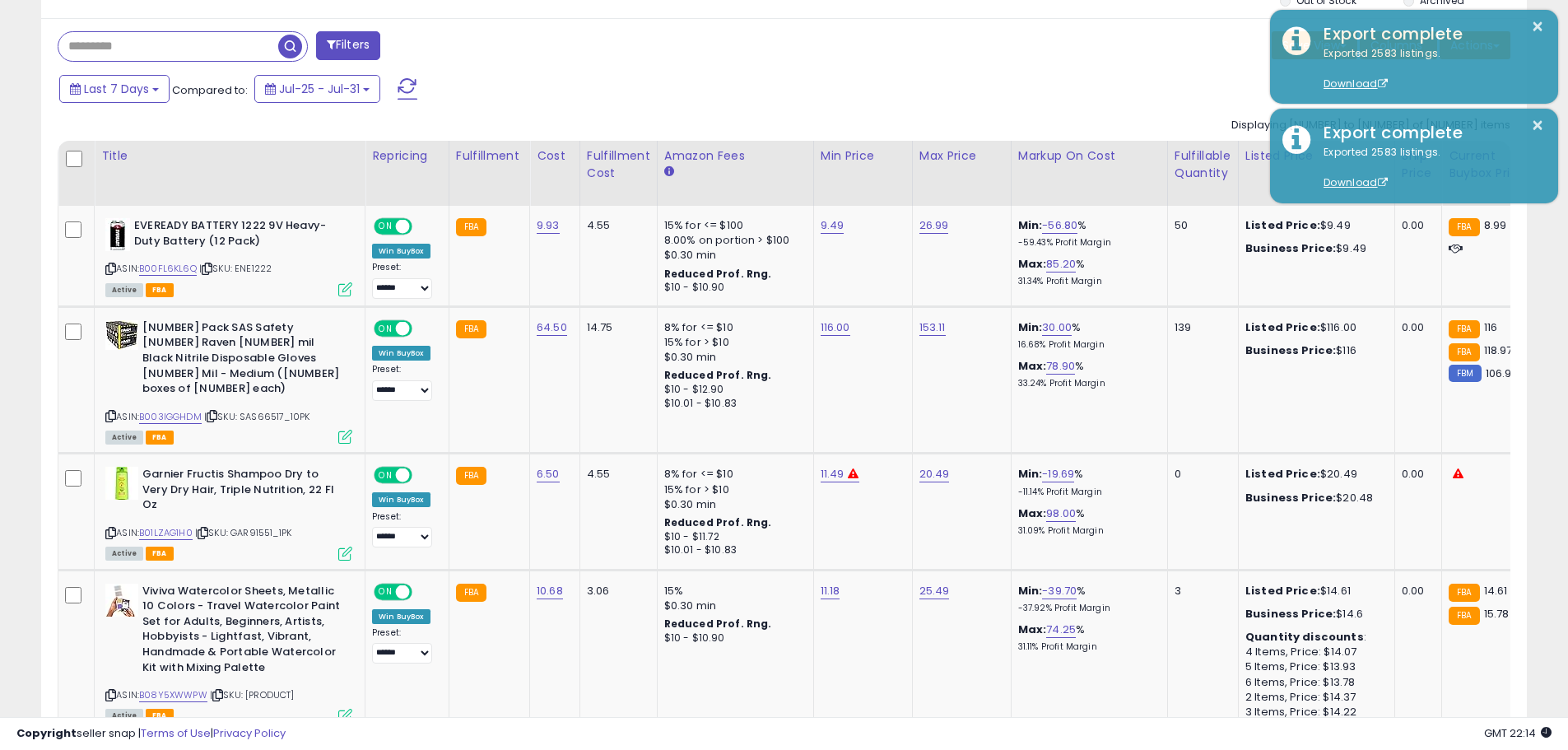 click at bounding box center [168, 46] 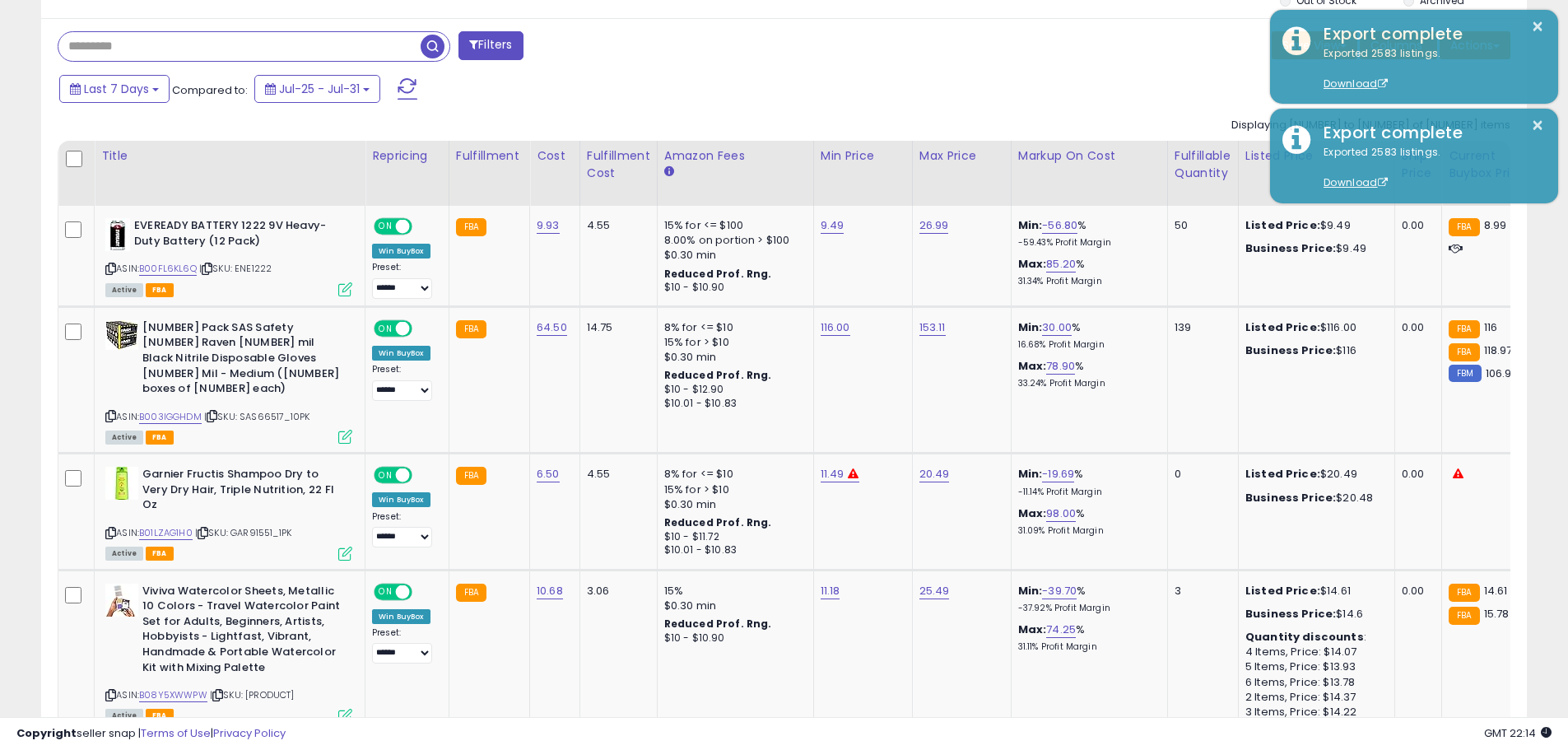 paste on "**********" 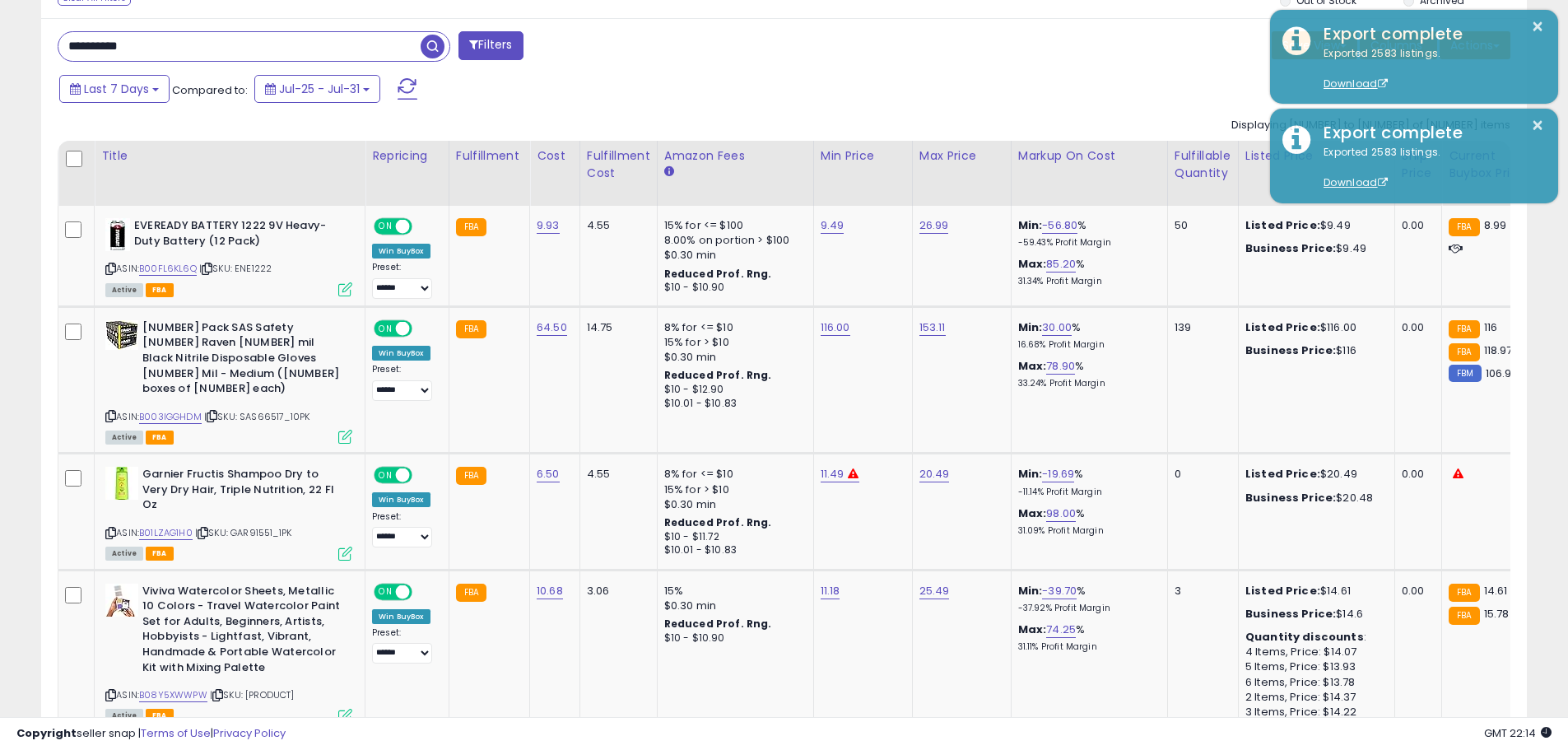 click at bounding box center (432, 46) 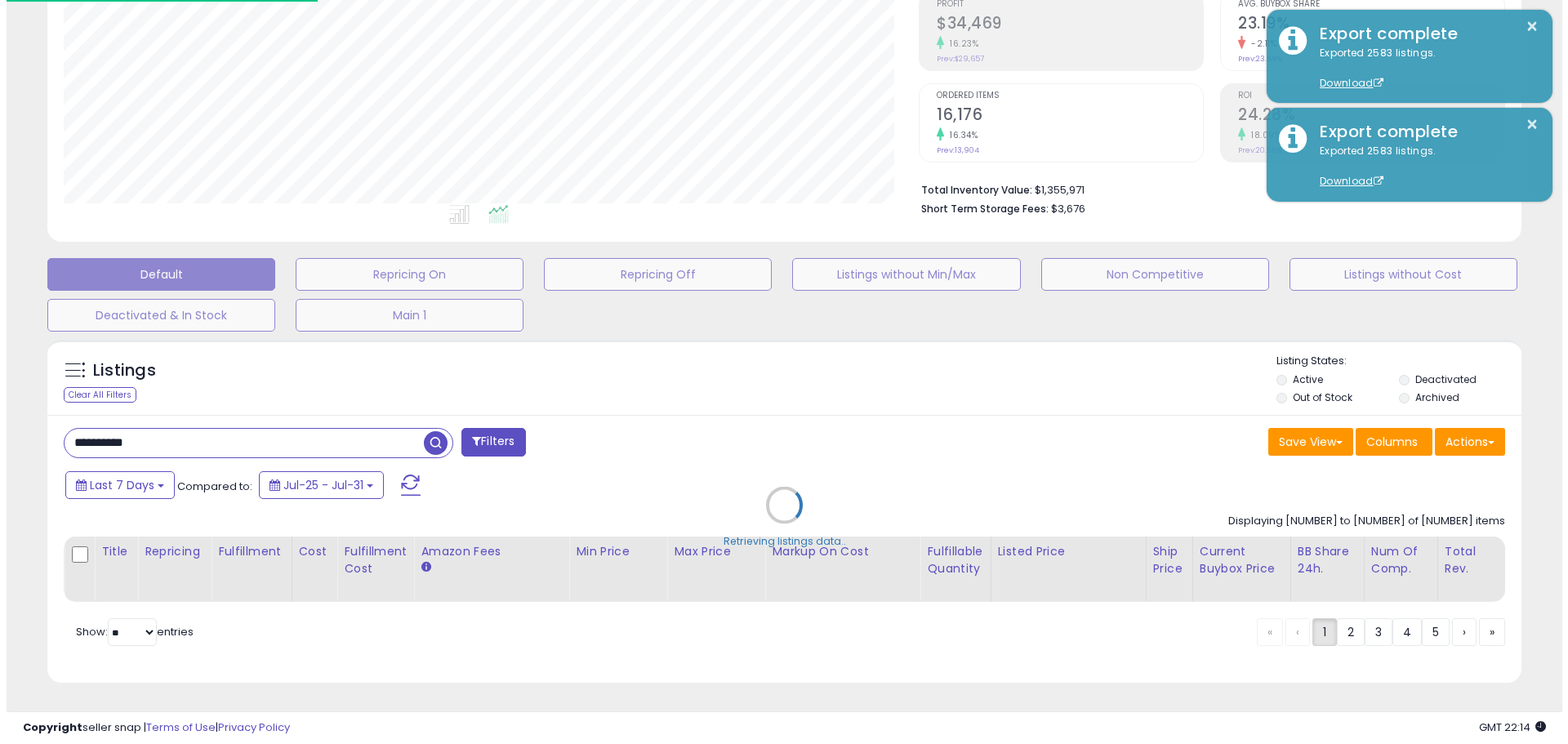 scroll, scrollTop: 252, scrollLeft: 0, axis: vertical 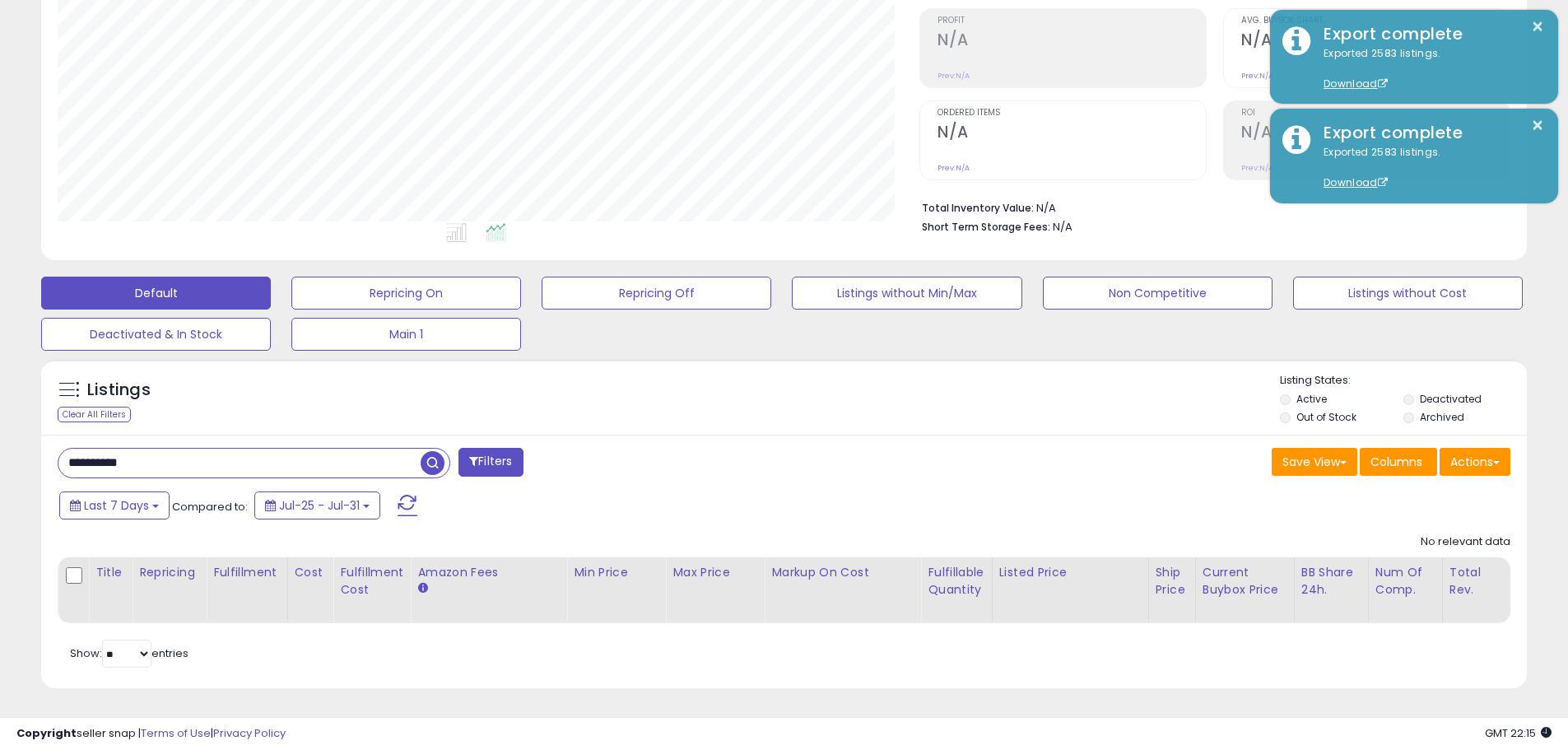 click on "**********" at bounding box center [415, 464] 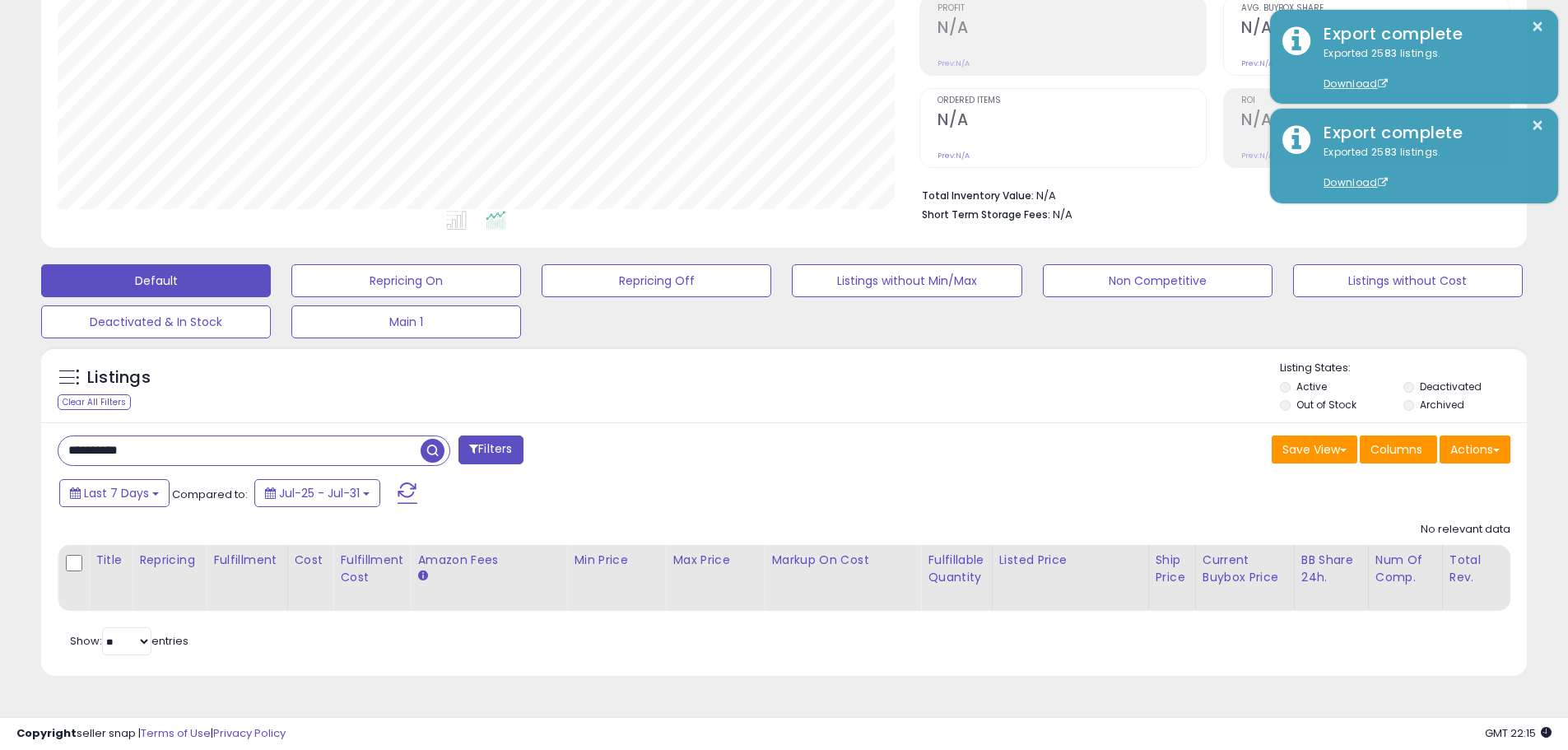 paste 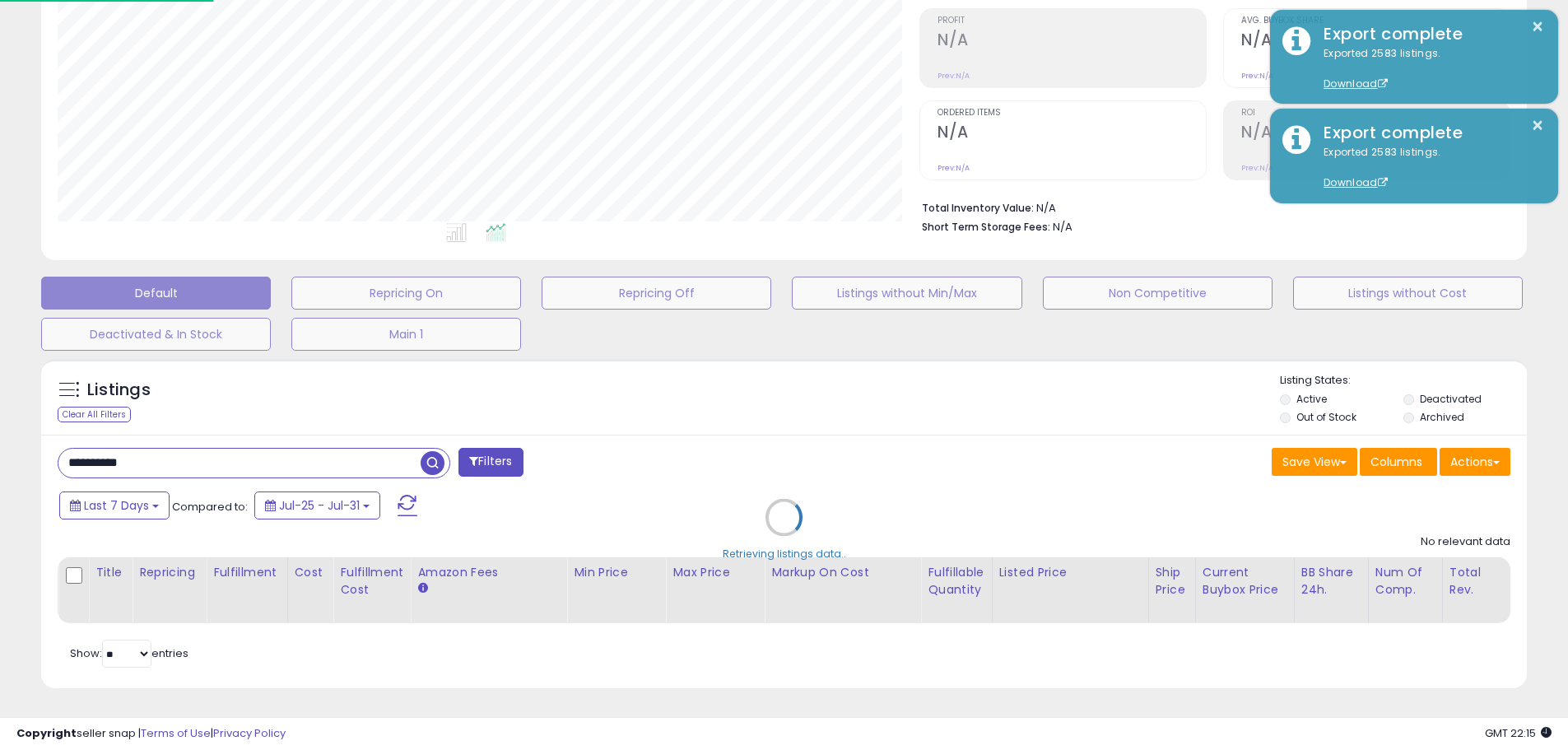 scroll, scrollTop: 822934, scrollLeft: 822228, axis: both 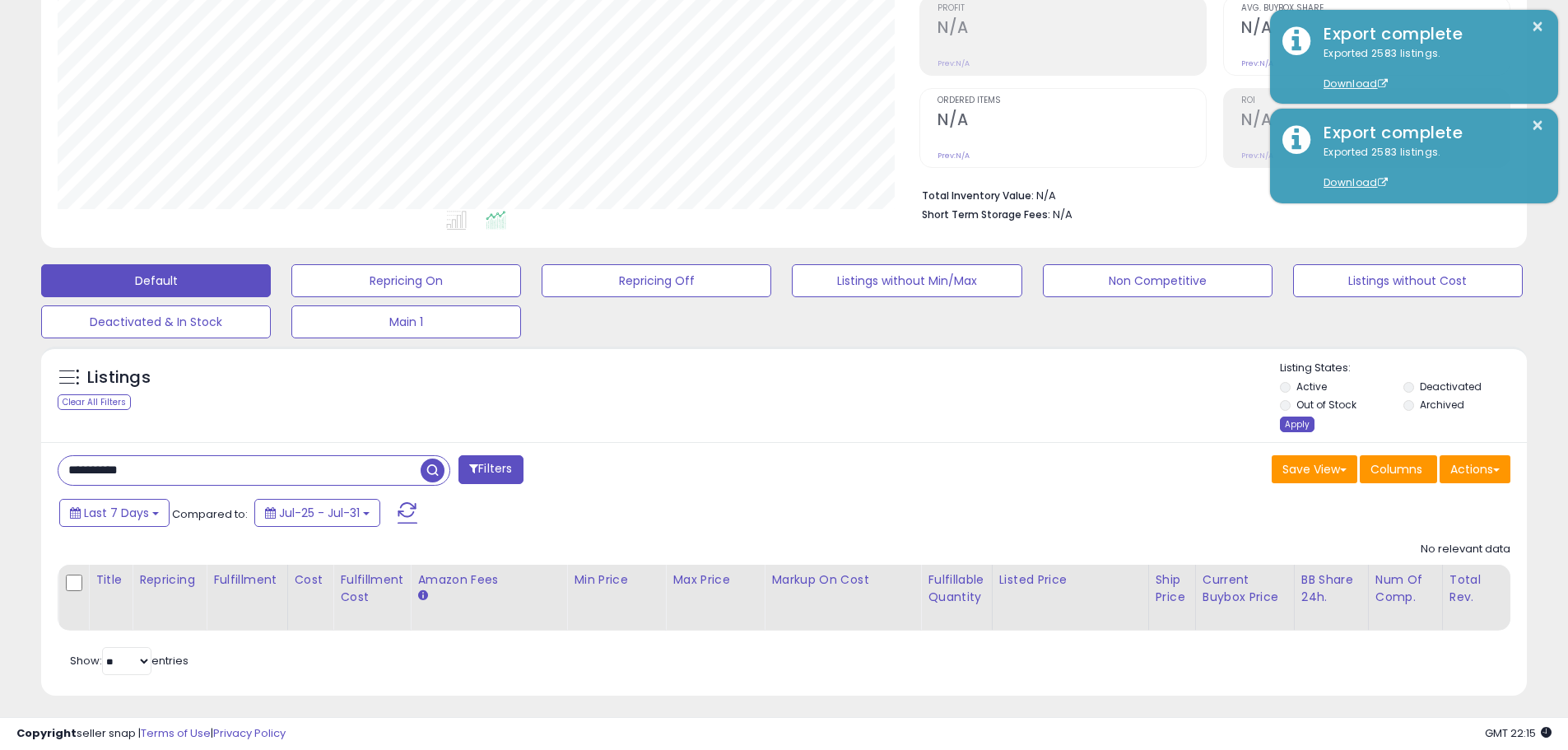 click on "Apply" at bounding box center (1297, 424) 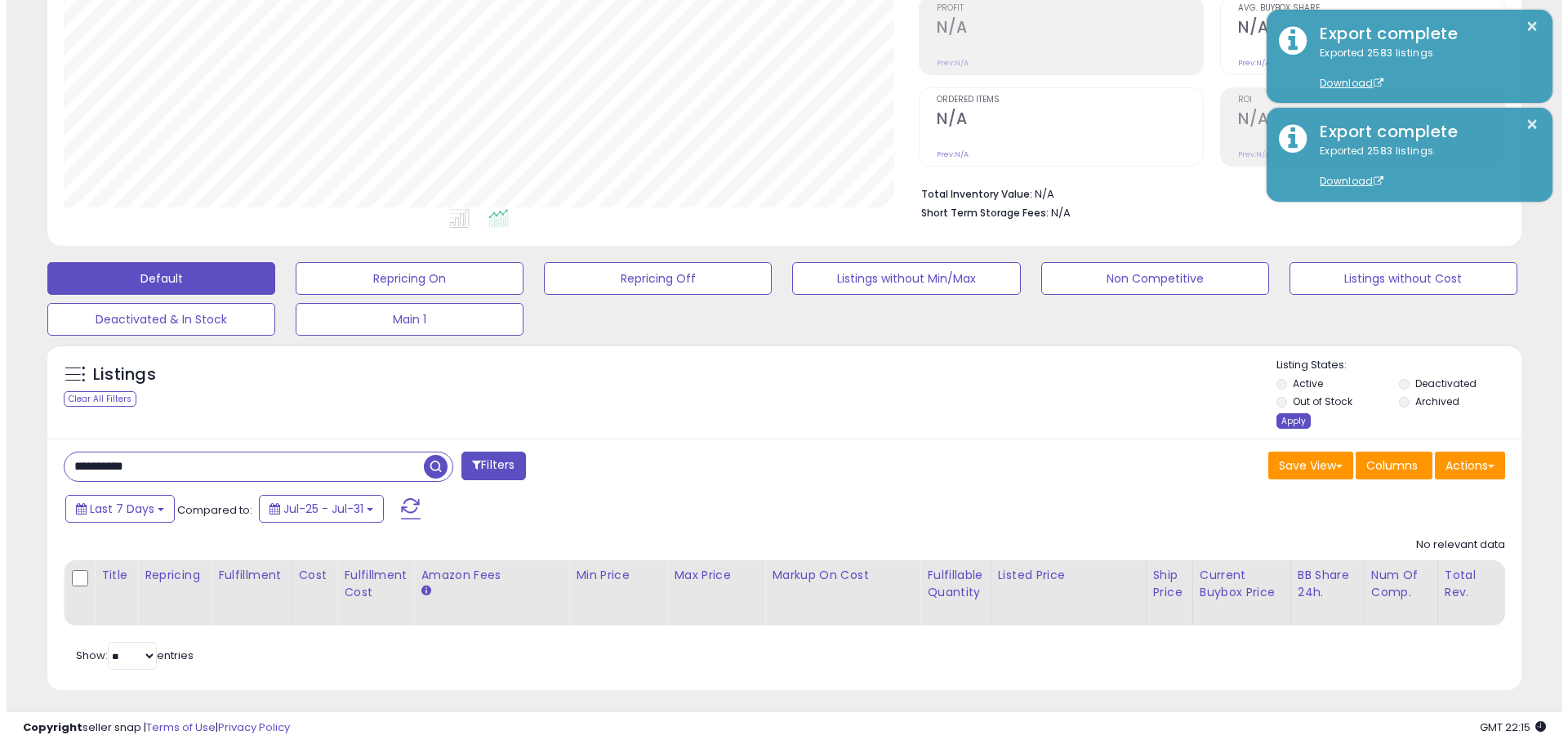 scroll, scrollTop: 816350, scrollLeft: 815804, axis: both 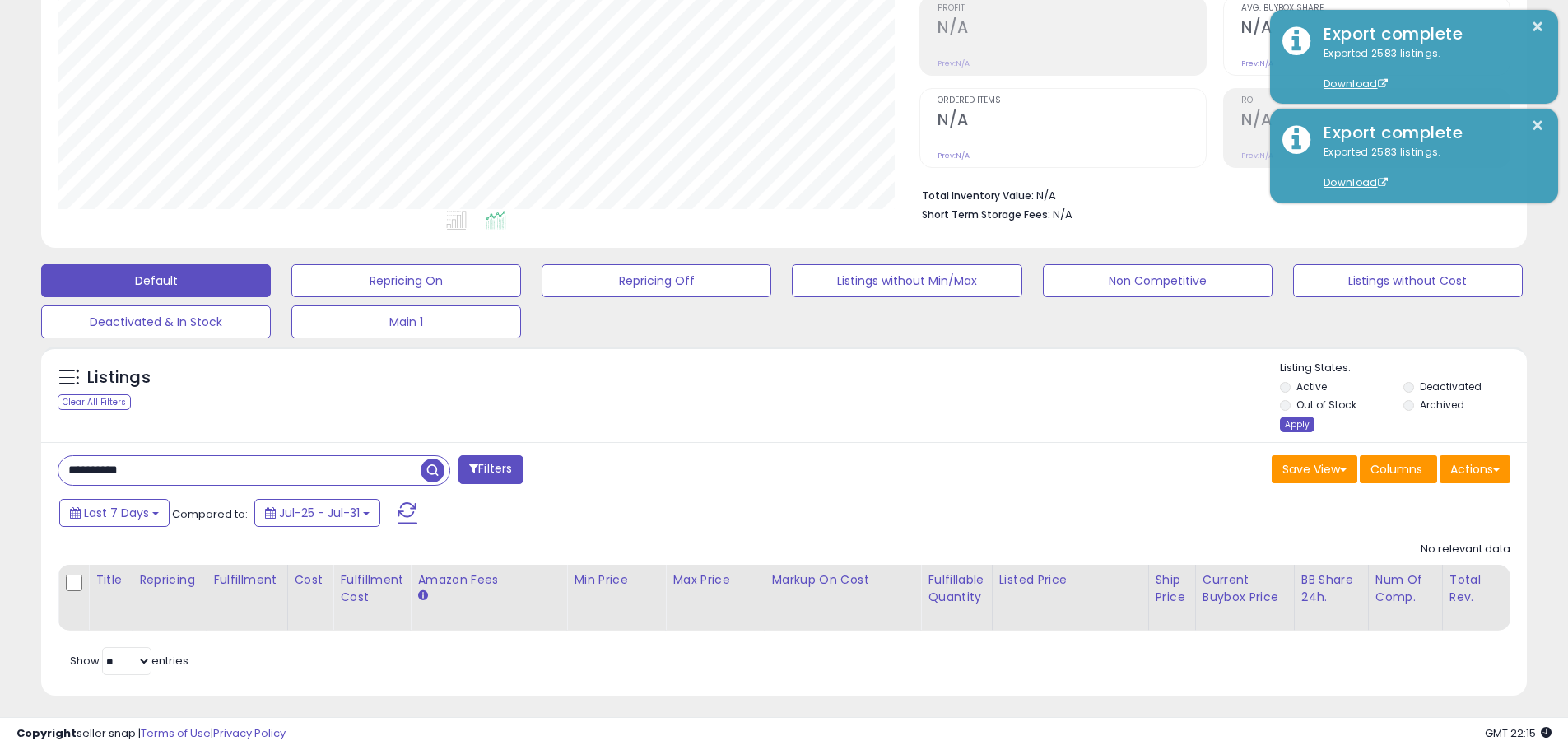 click on "Apply" at bounding box center [1297, 424] 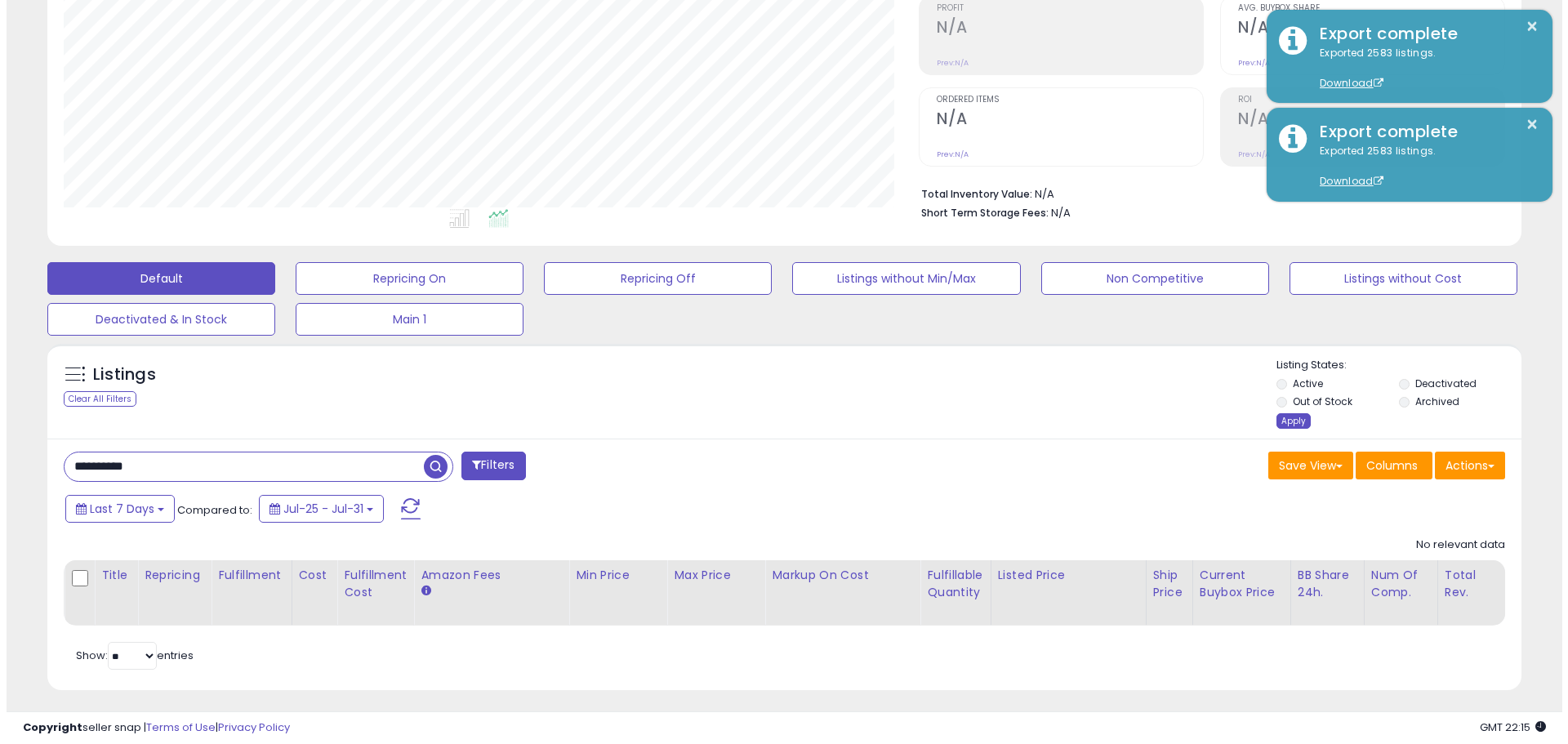 scroll, scrollTop: 816350, scrollLeft: 815804, axis: both 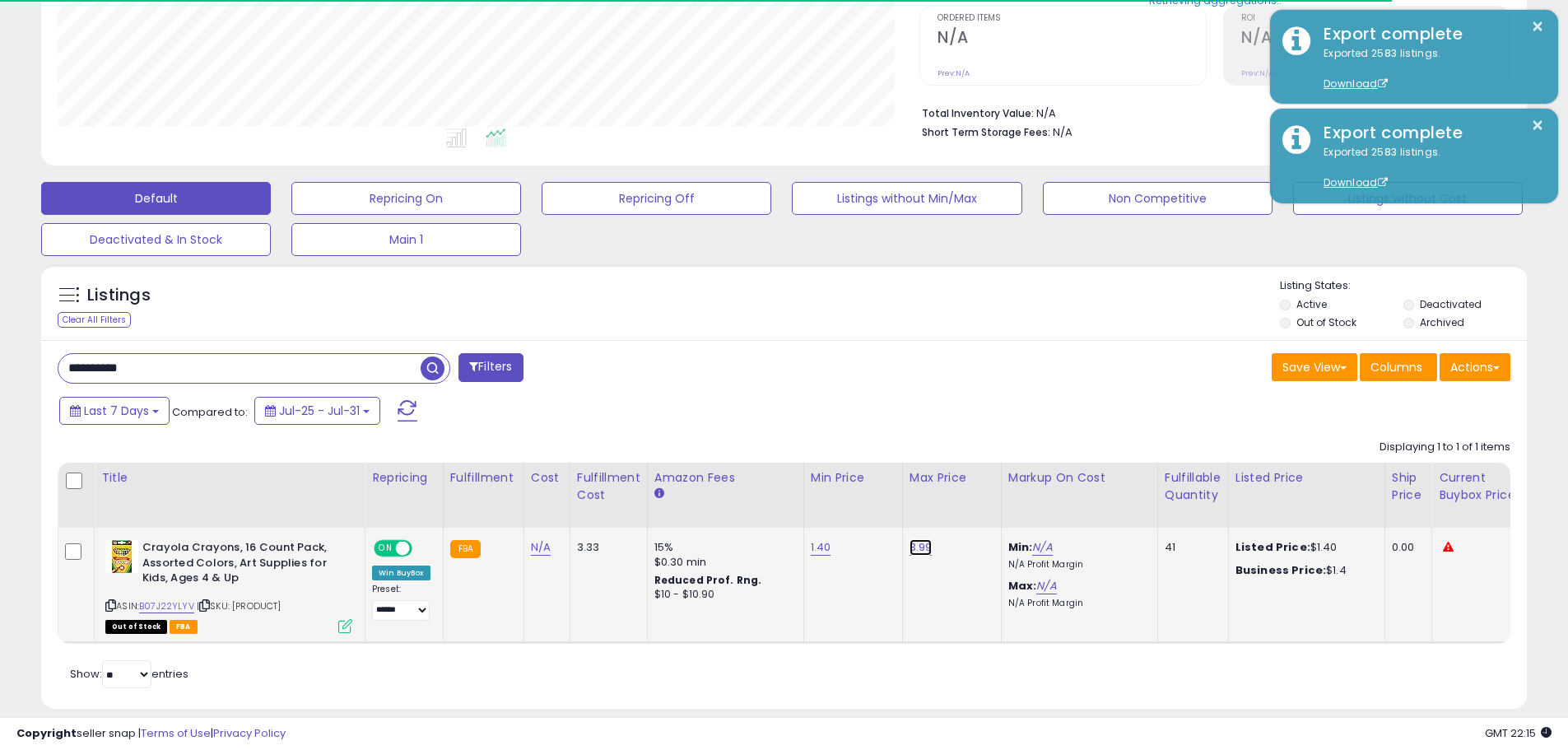 click on "3.99" at bounding box center (921, 547) 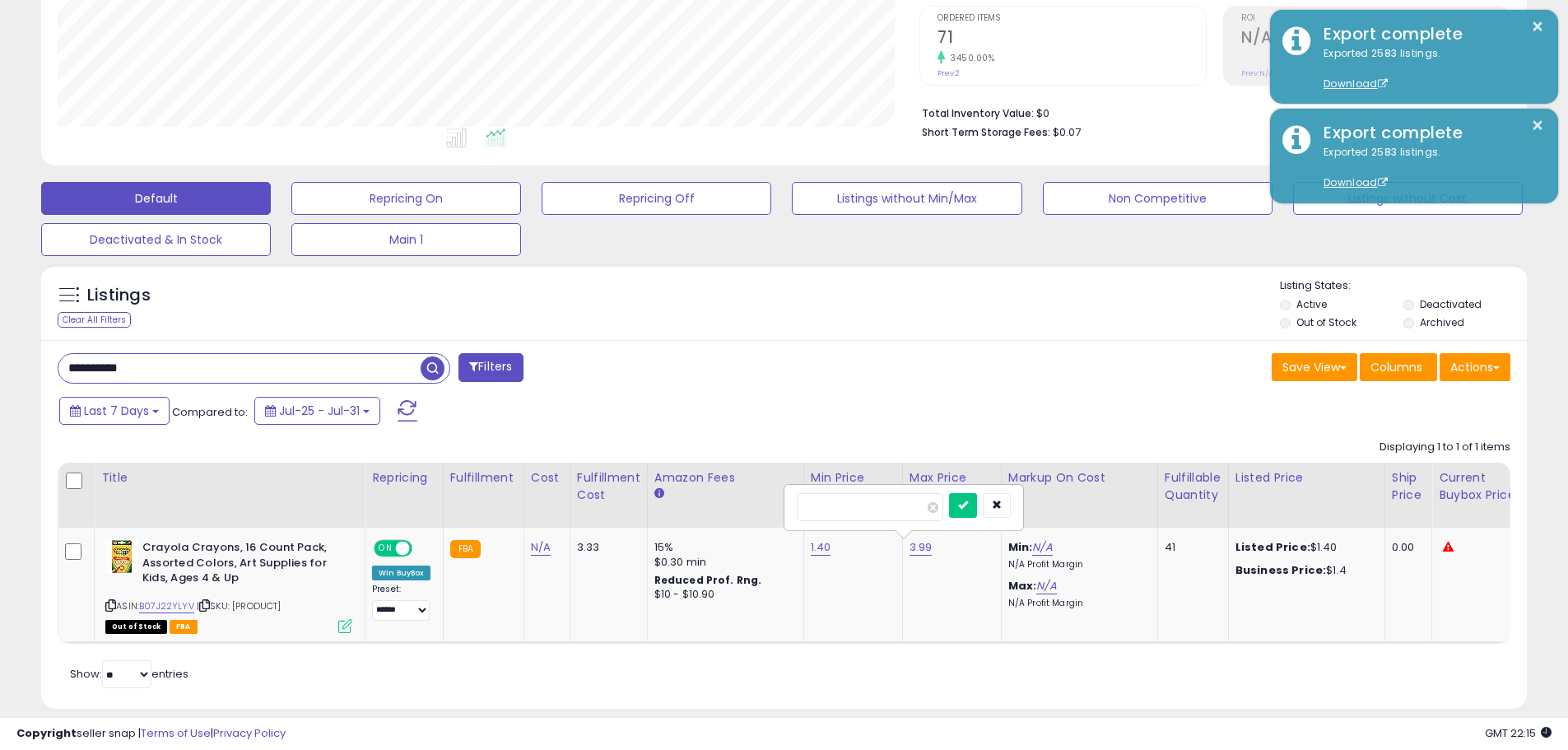 drag, startPoint x: 853, startPoint y: 505, endPoint x: 768, endPoint y: 499, distance: 85.2115 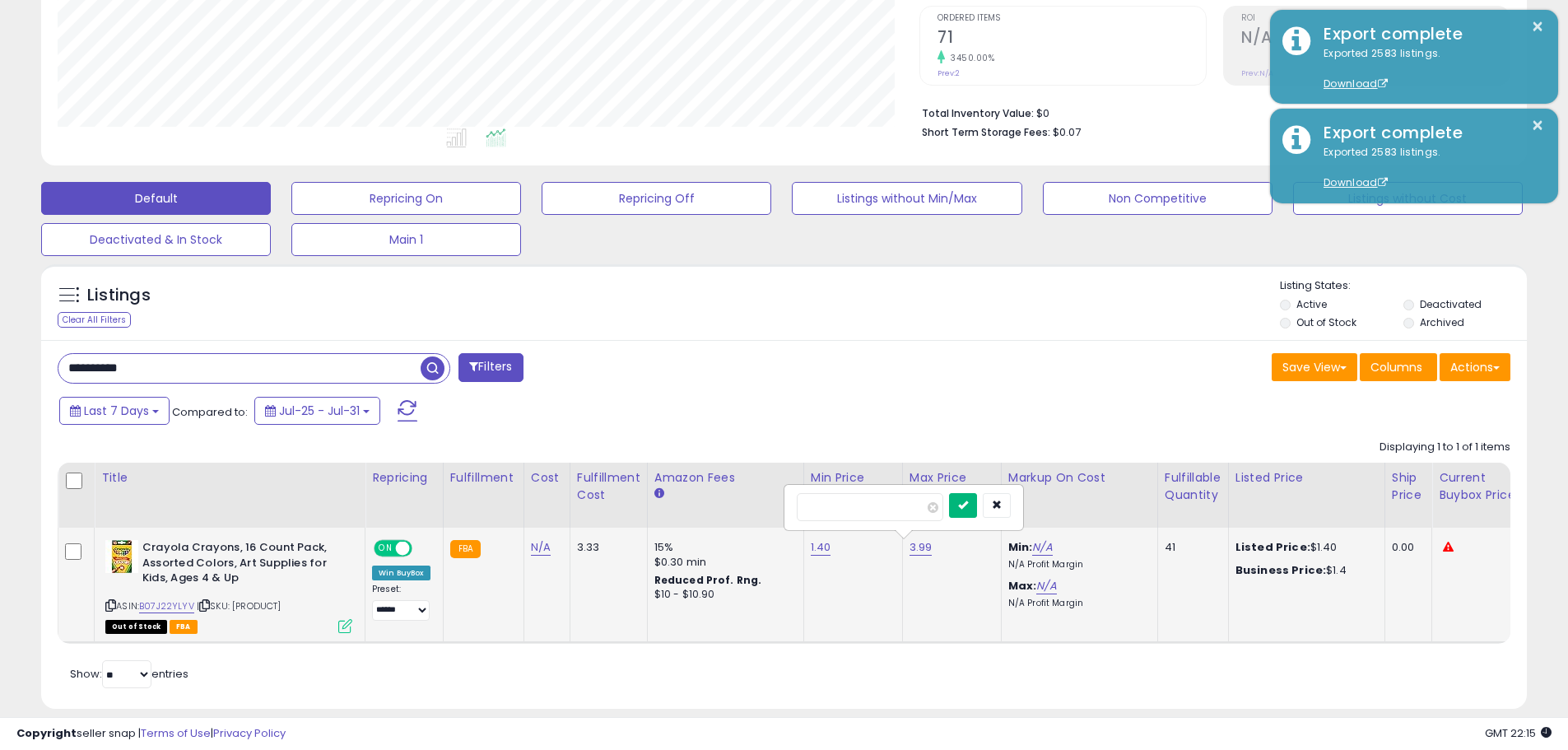 type on "*" 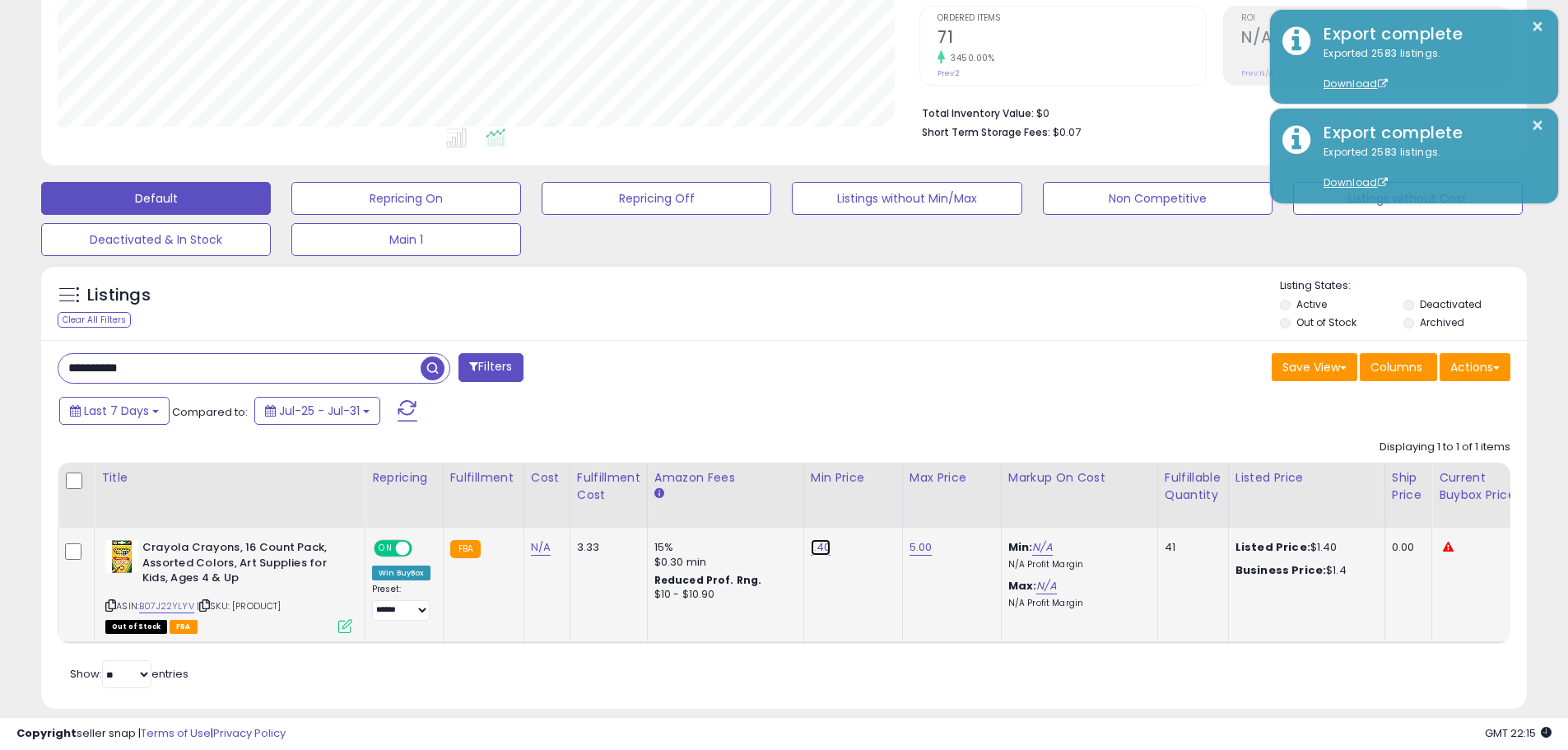 click on "1.40" at bounding box center (821, 547) 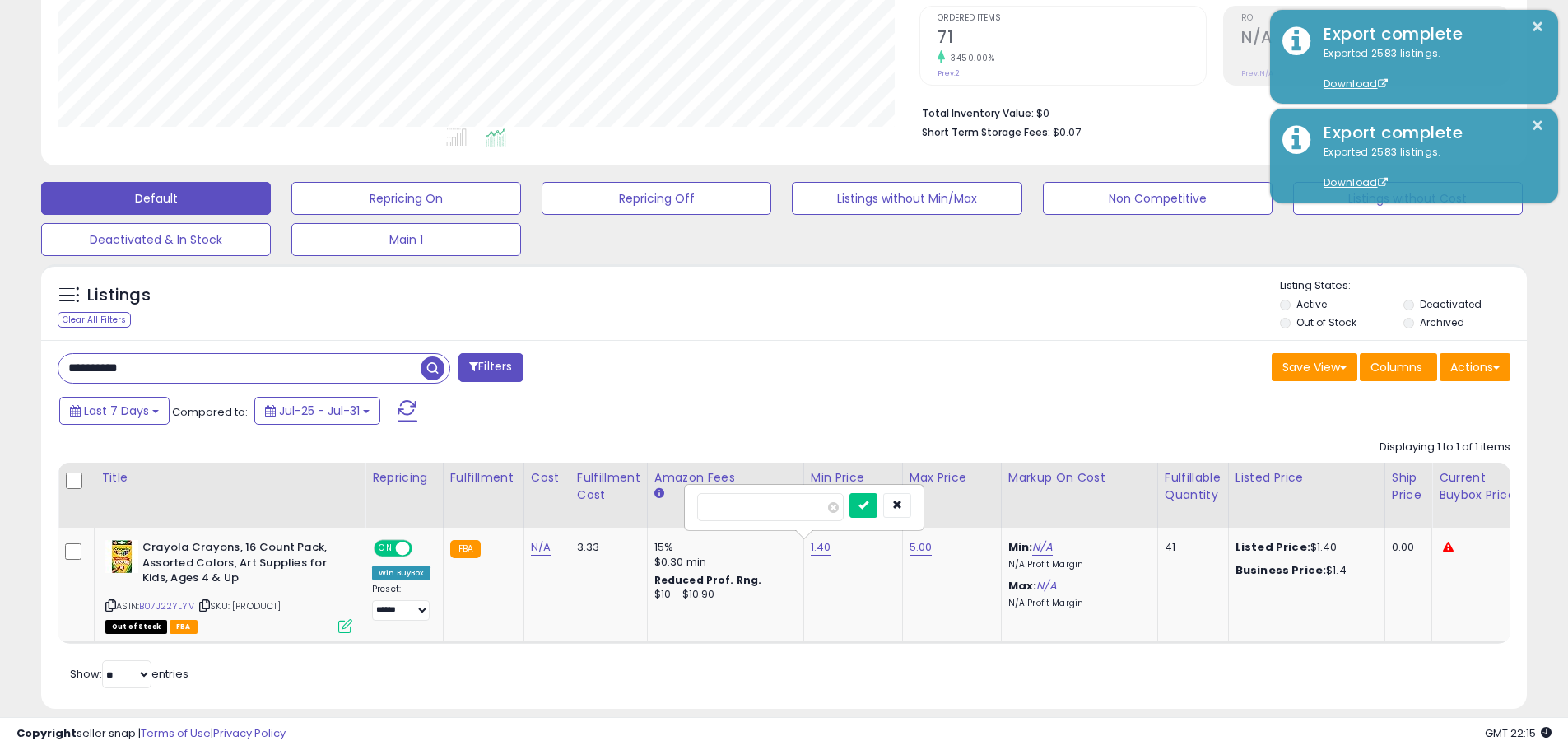 drag, startPoint x: 711, startPoint y: 500, endPoint x: 668, endPoint y: 499, distance: 43.011626 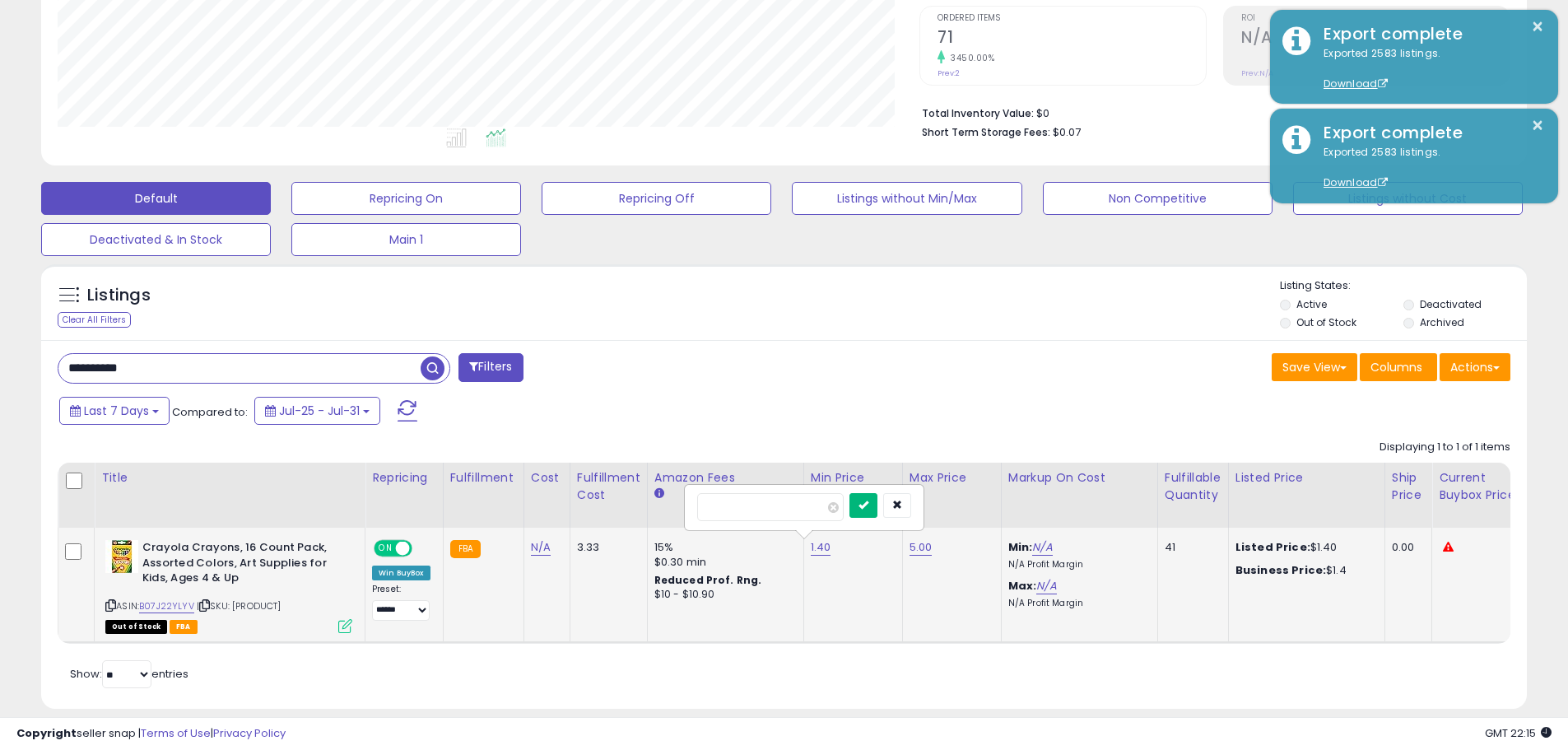 type on "*" 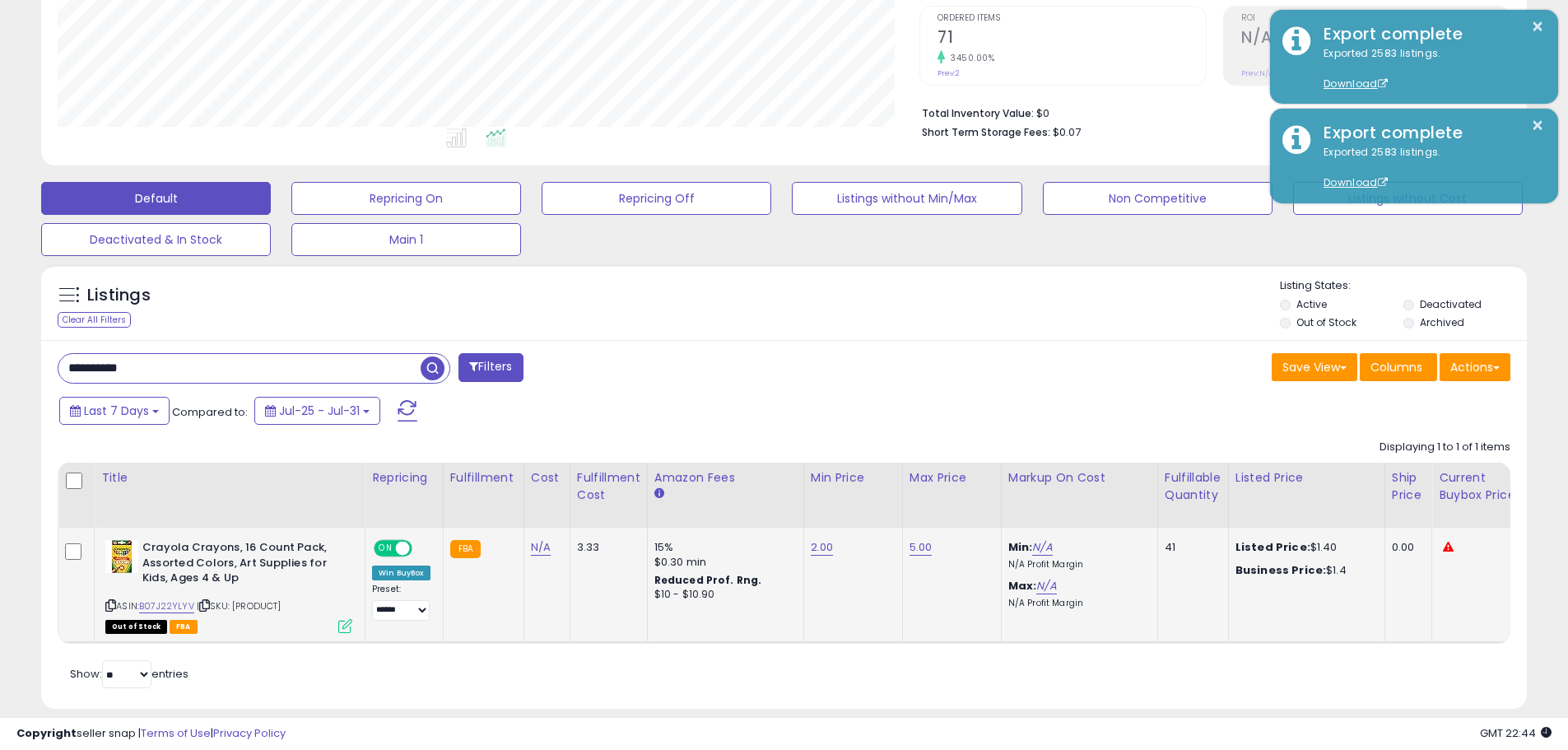 click on "**********" at bounding box center [240, 368] 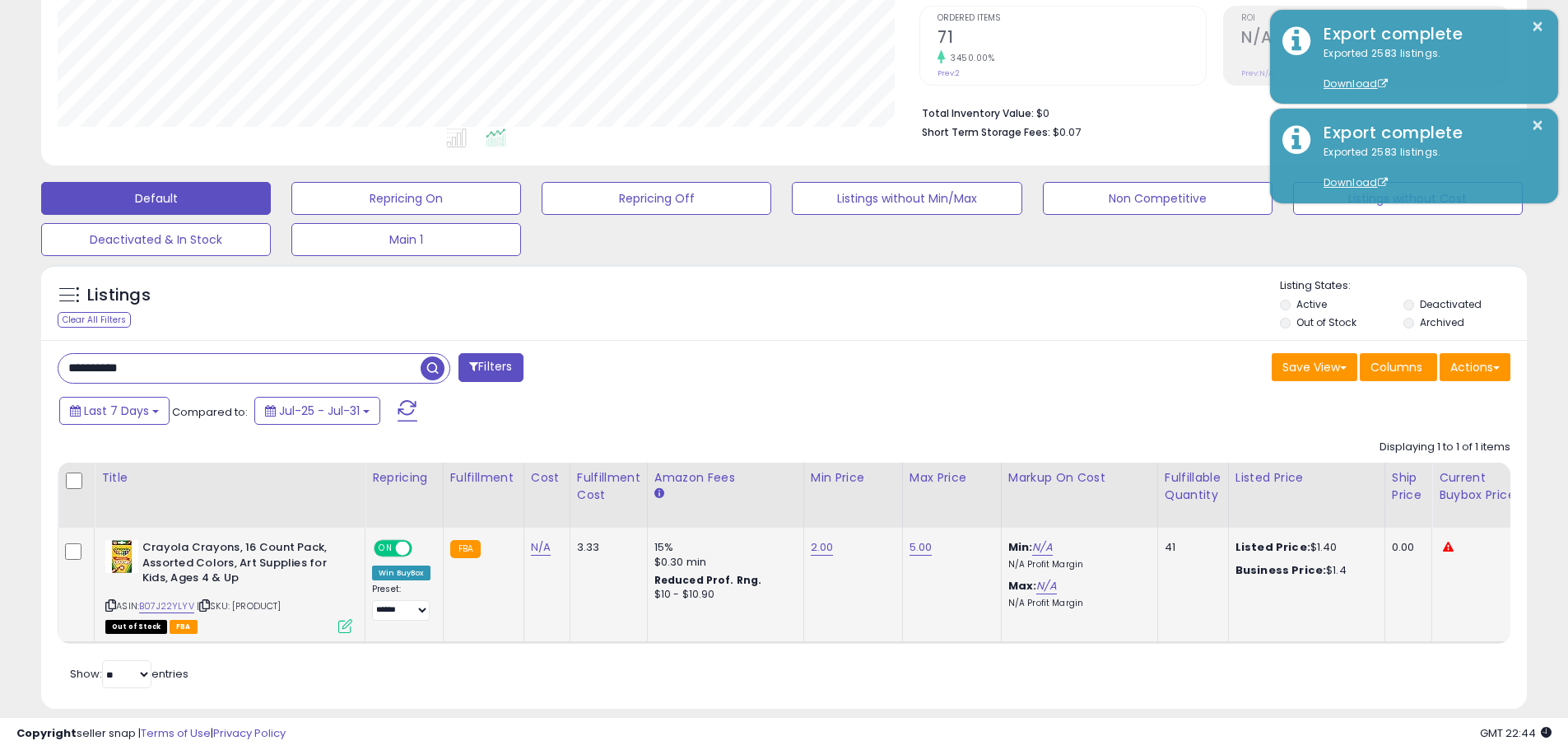 click on "**********" at bounding box center [240, 368] 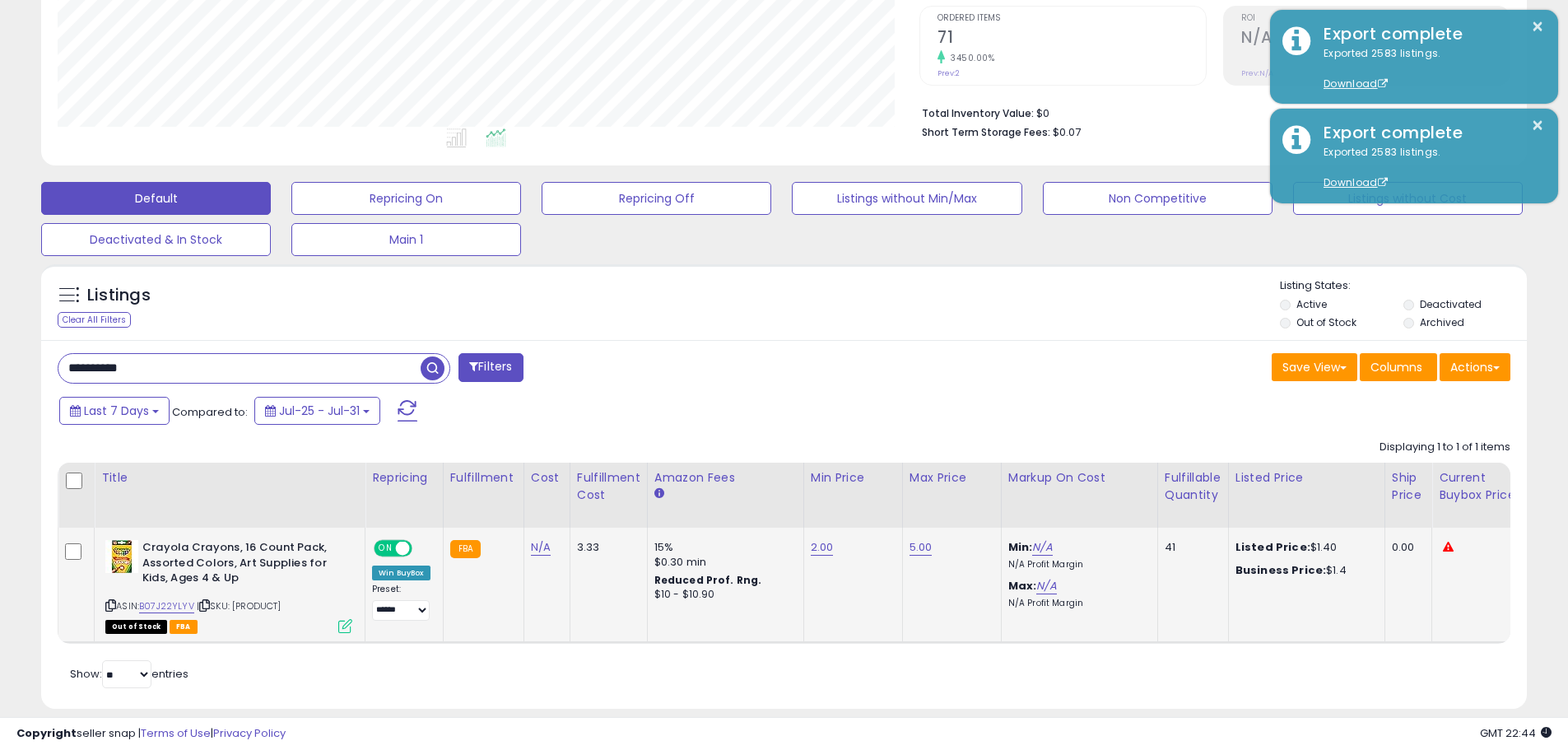 paste 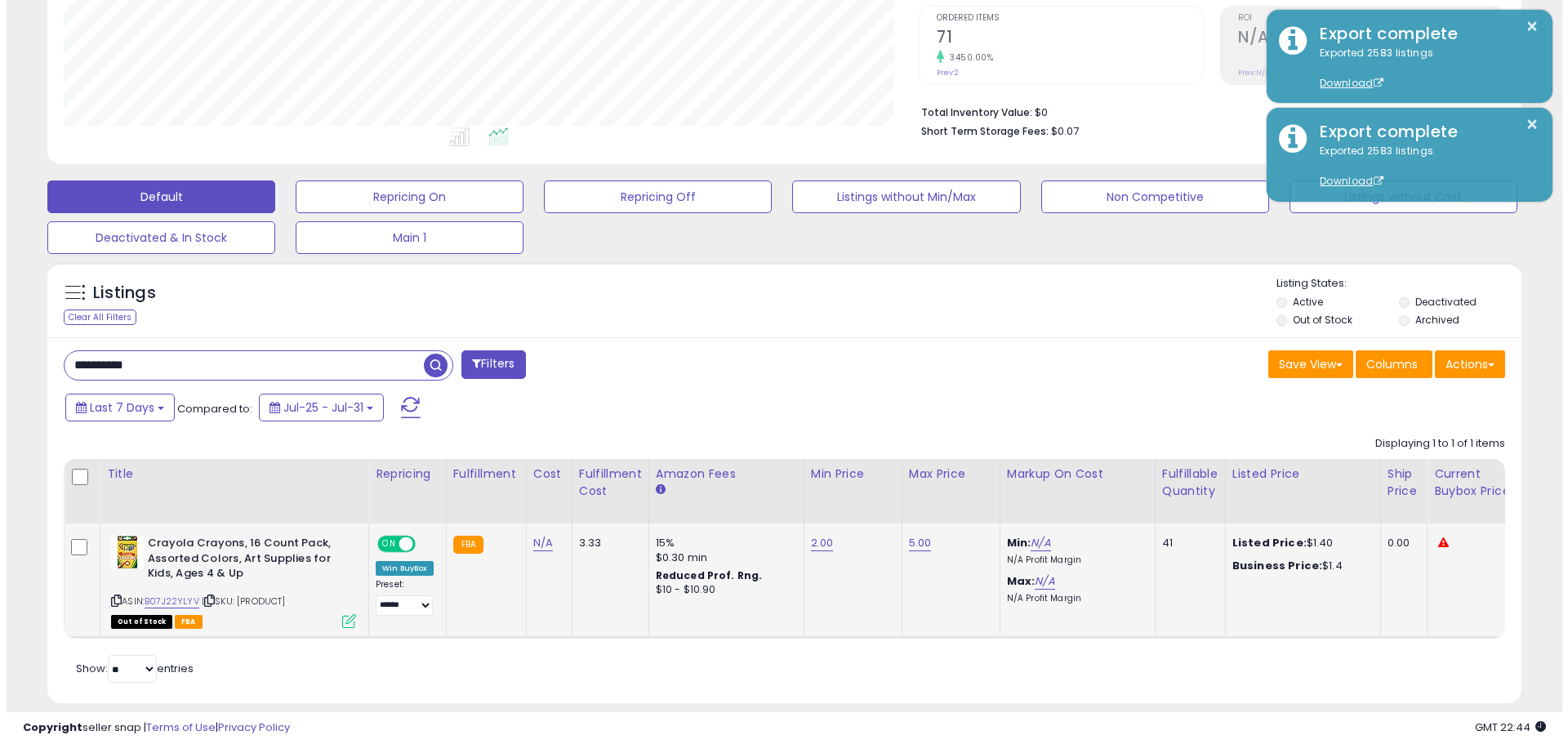 scroll, scrollTop: 252, scrollLeft: 0, axis: vertical 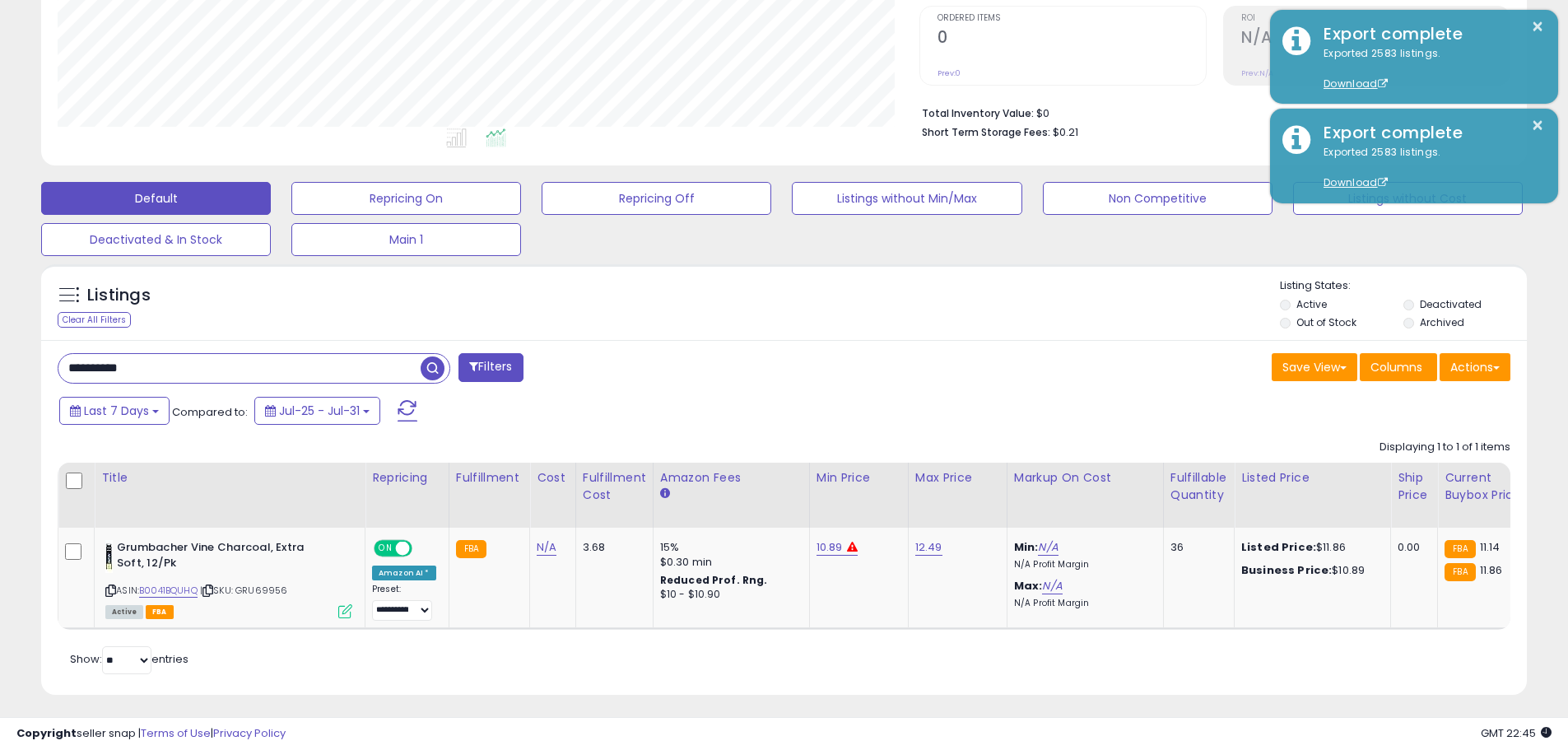click on "**********" at bounding box center [240, 368] 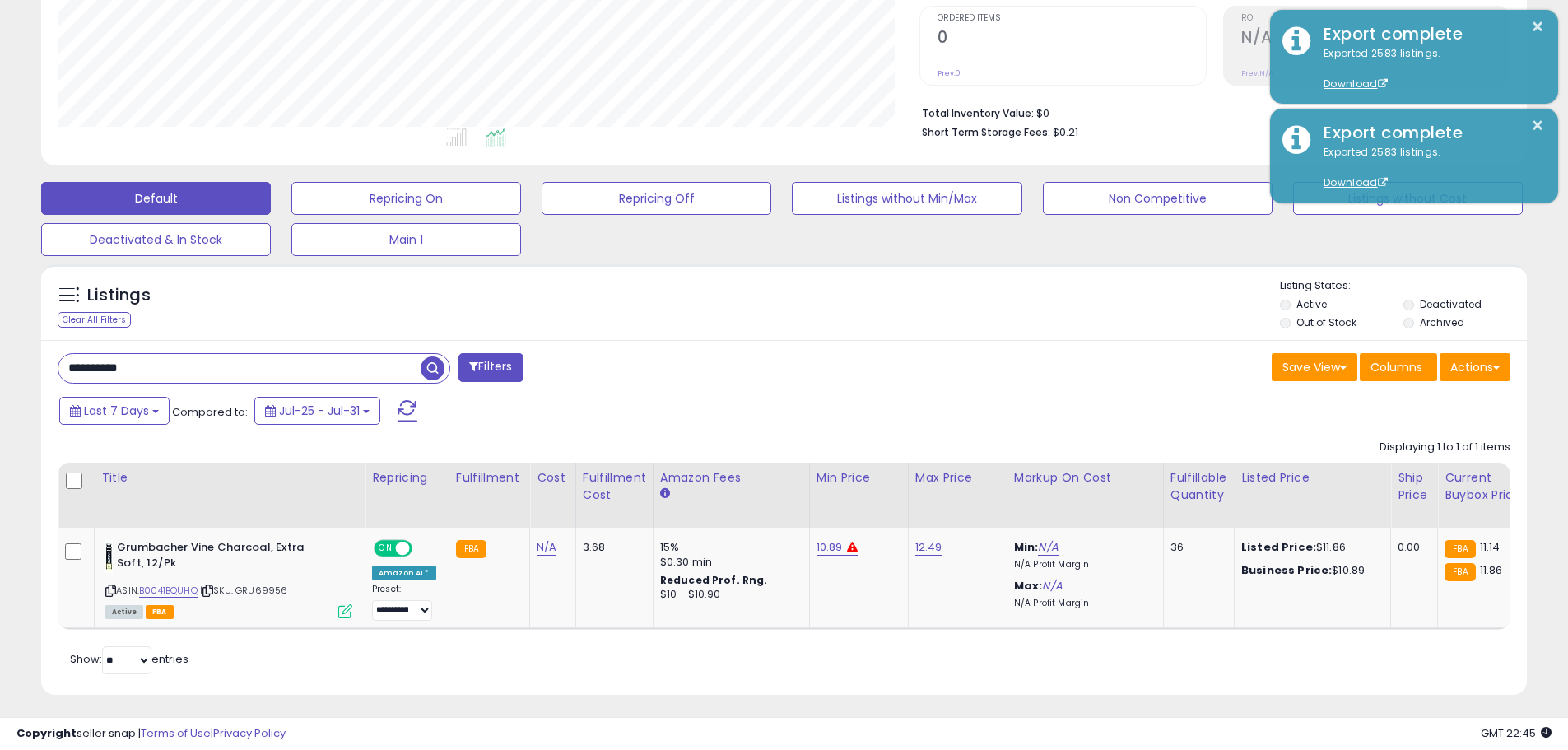 paste 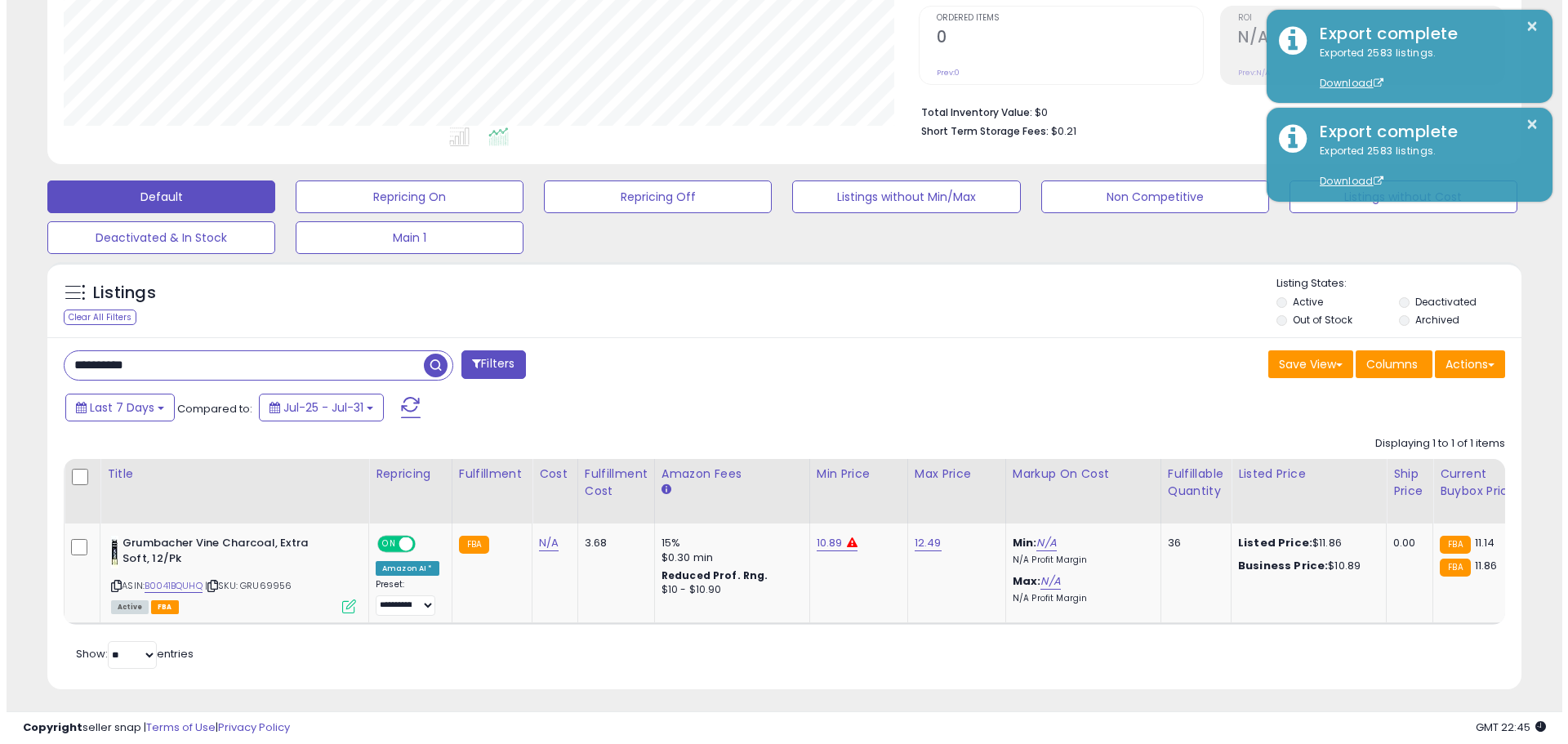 scroll, scrollTop: 252, scrollLeft: 0, axis: vertical 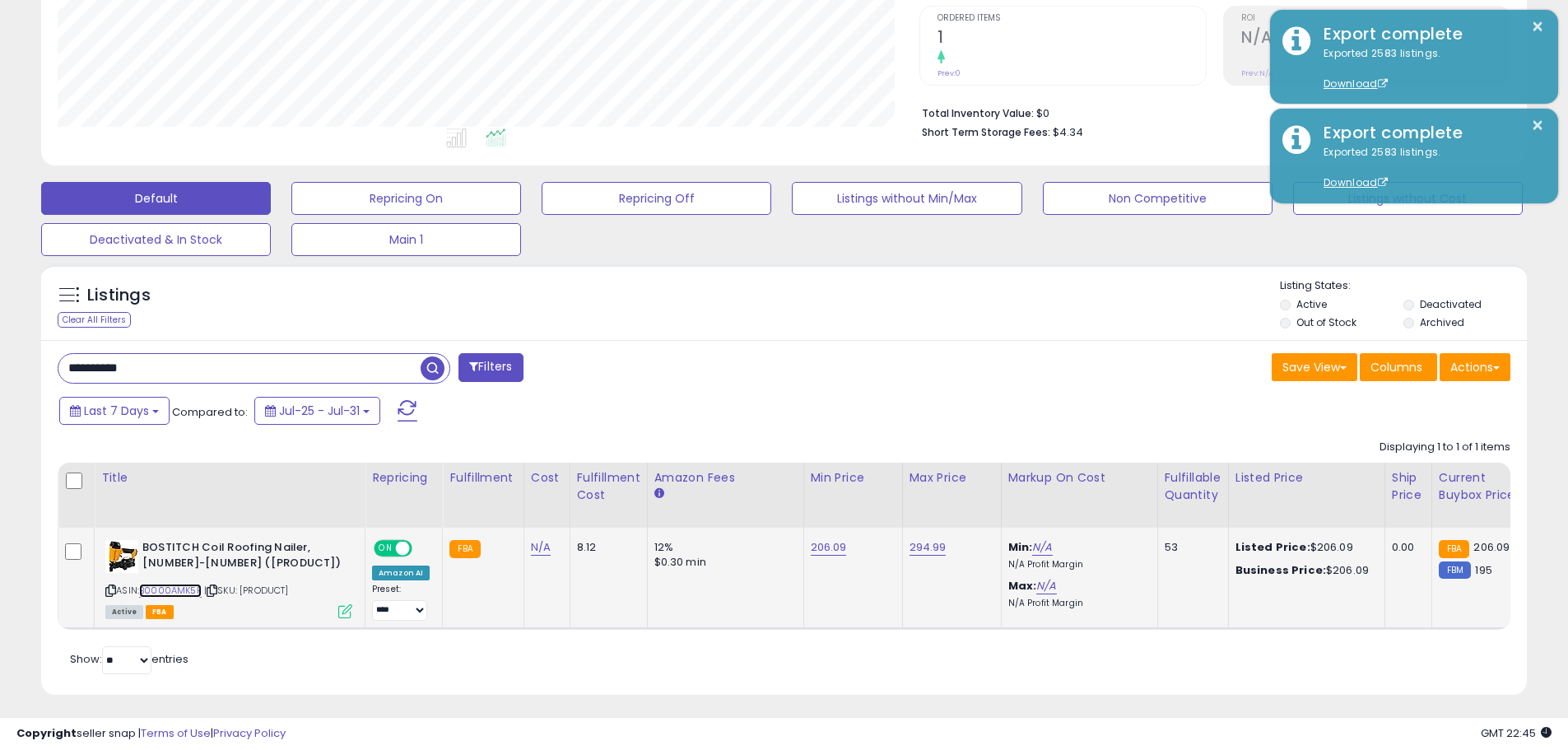 click on "B0000AMK5F" at bounding box center [170, 590] 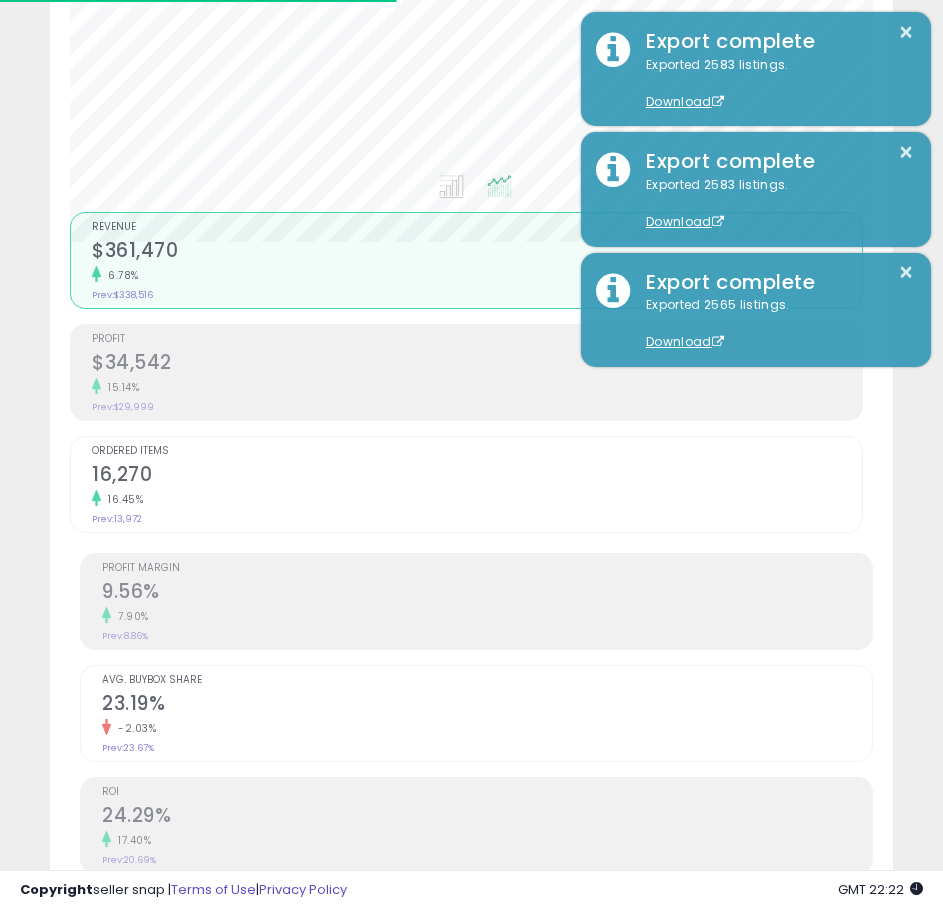scroll, scrollTop: 186, scrollLeft: 0, axis: vertical 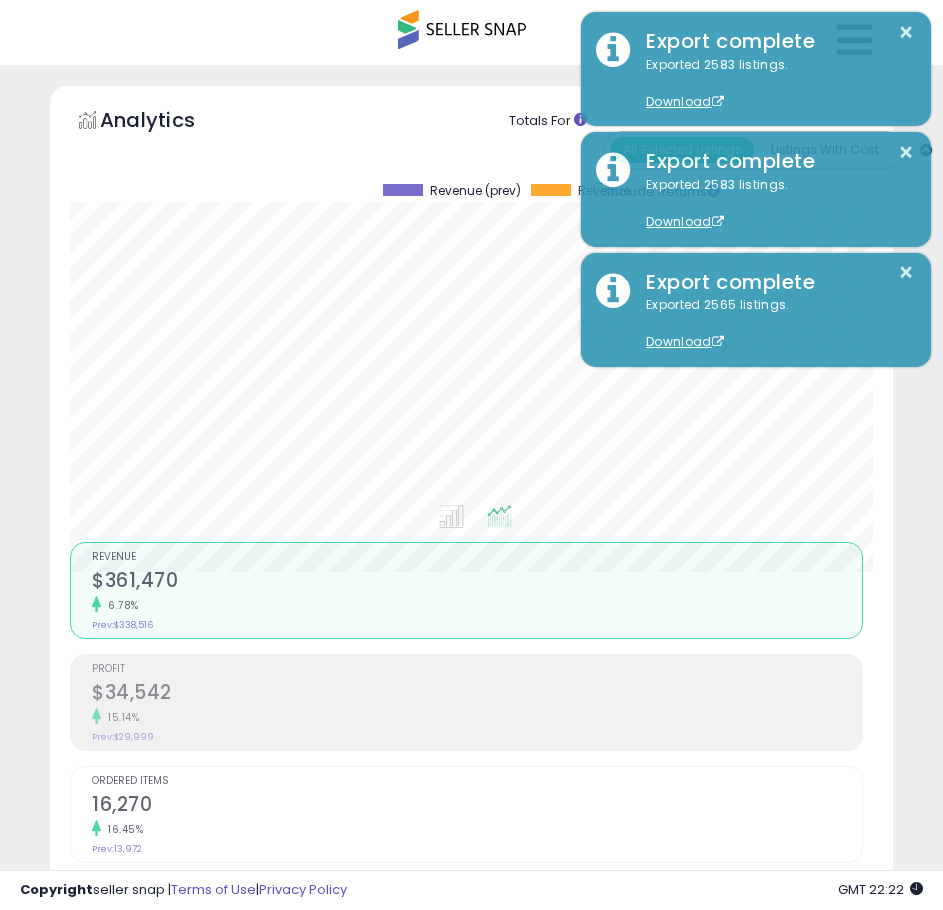 click at bounding box center [462, 29] 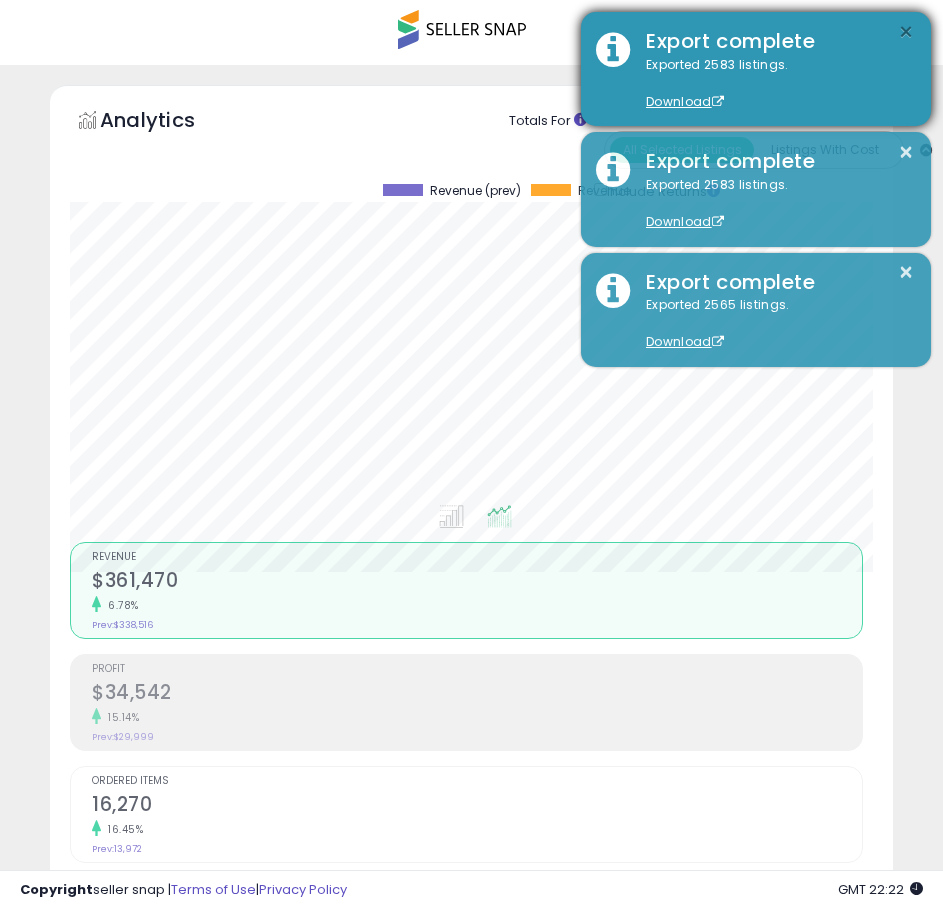 click on "×" at bounding box center (906, 32) 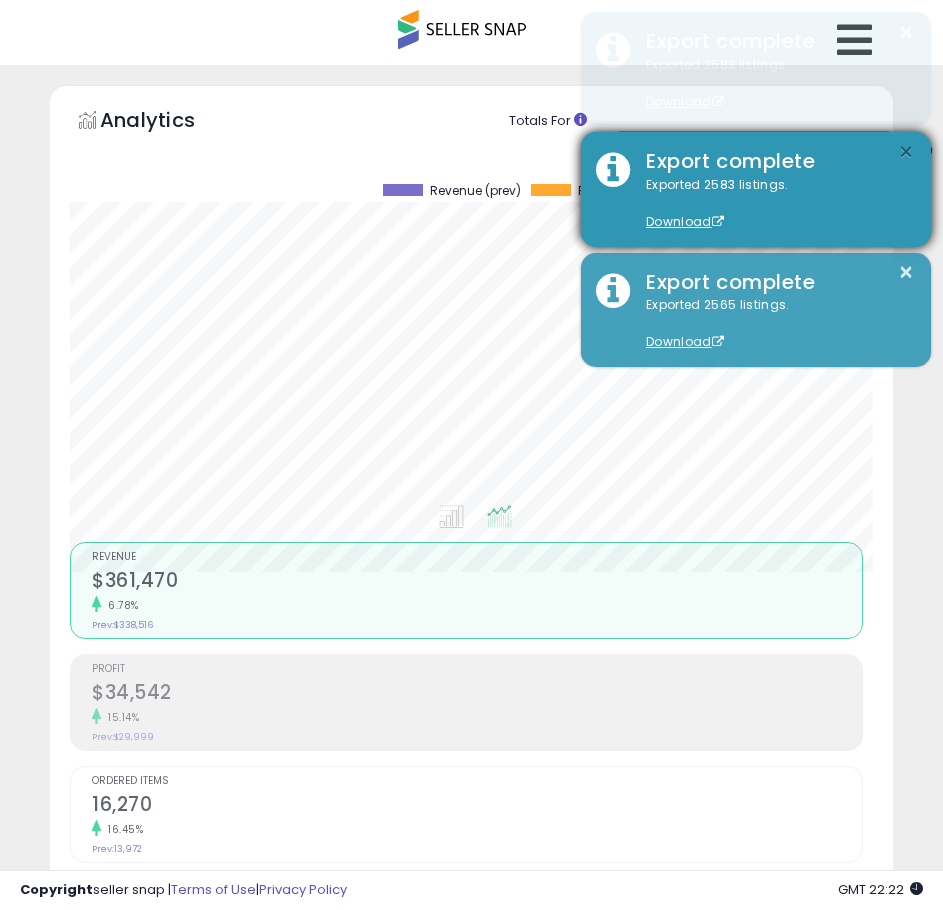 click on "×" at bounding box center [906, 152] 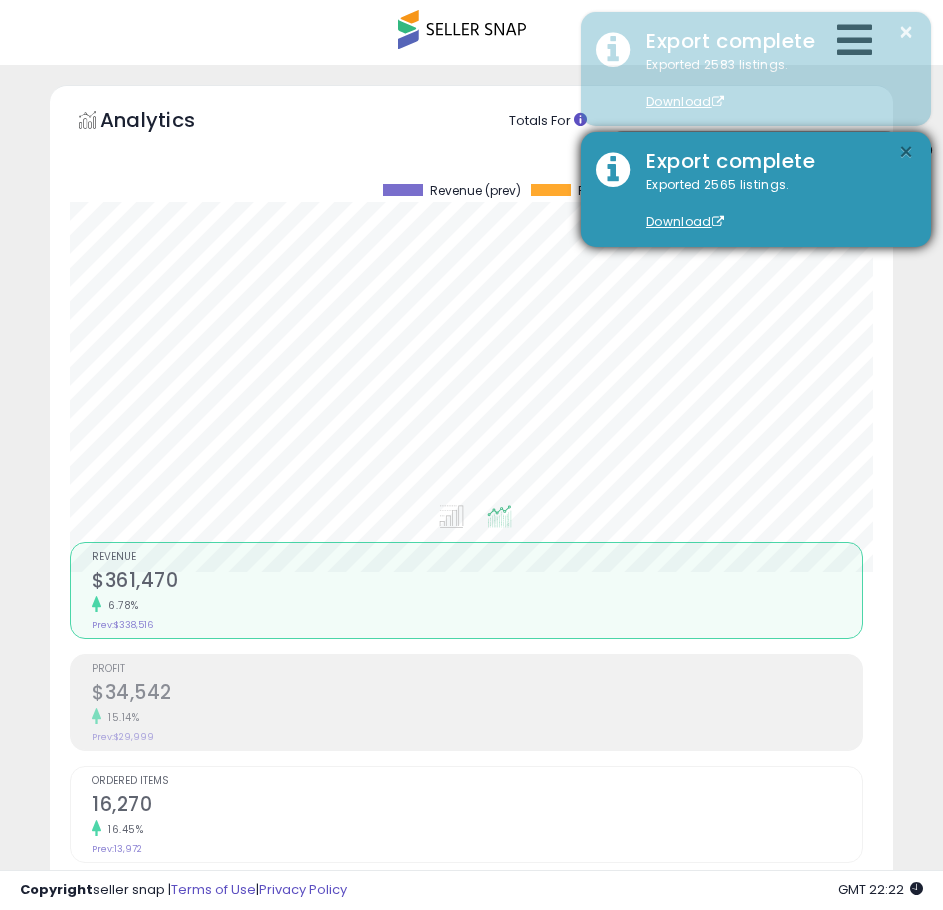 click on "×" at bounding box center [906, 152] 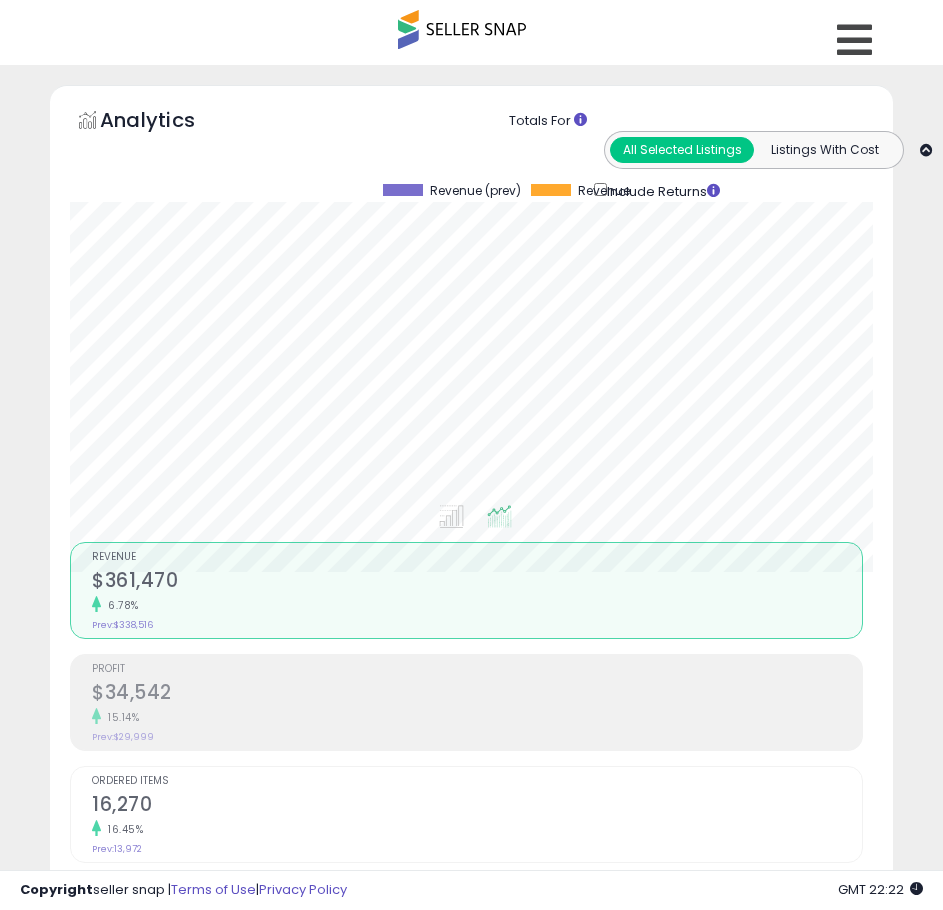 click at bounding box center [462, 29] 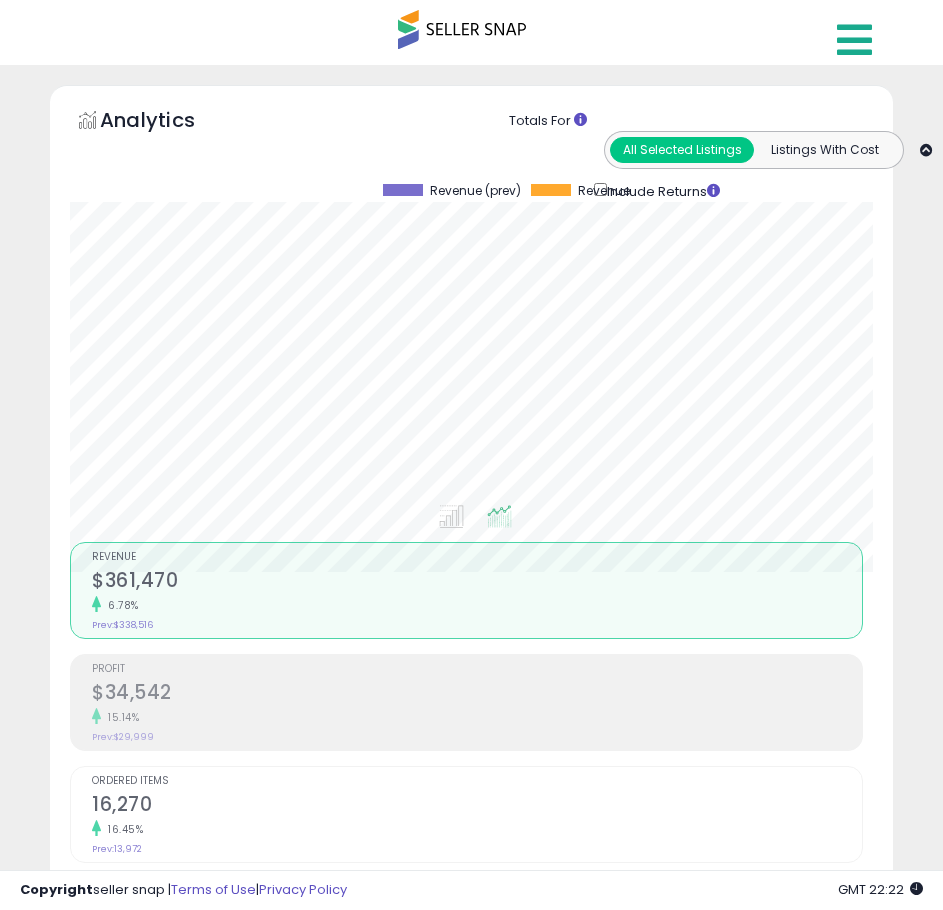click at bounding box center [854, 40] 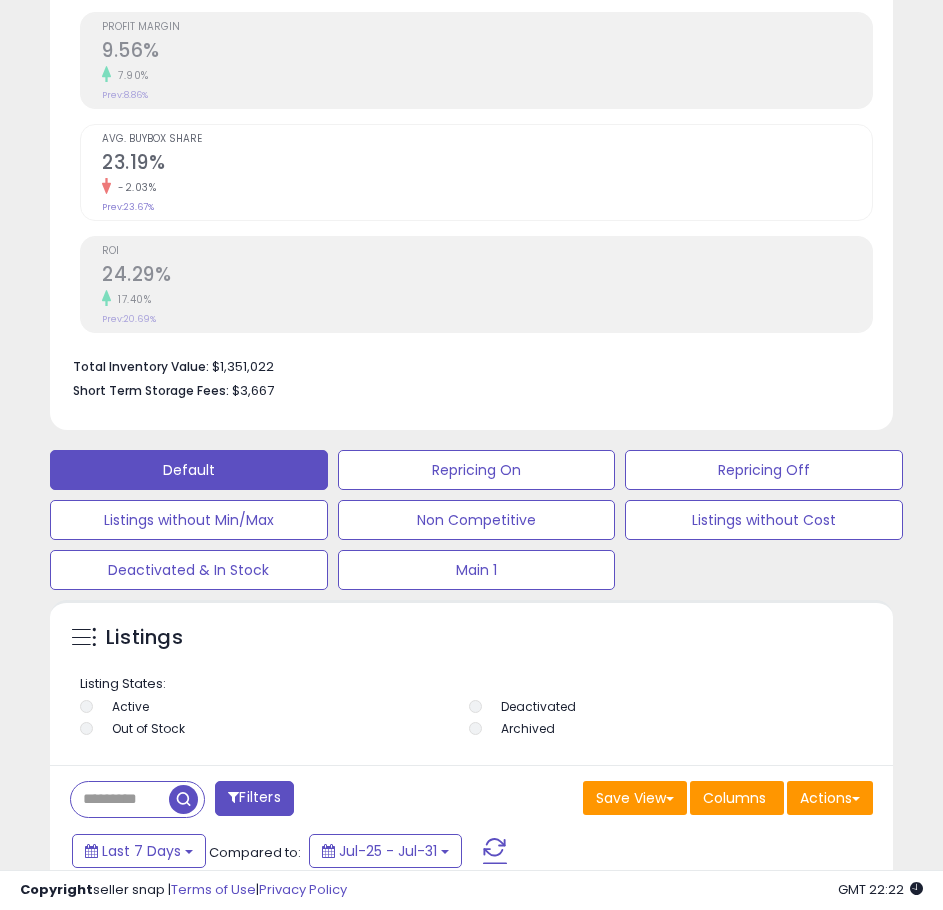 scroll, scrollTop: 1200, scrollLeft: 0, axis: vertical 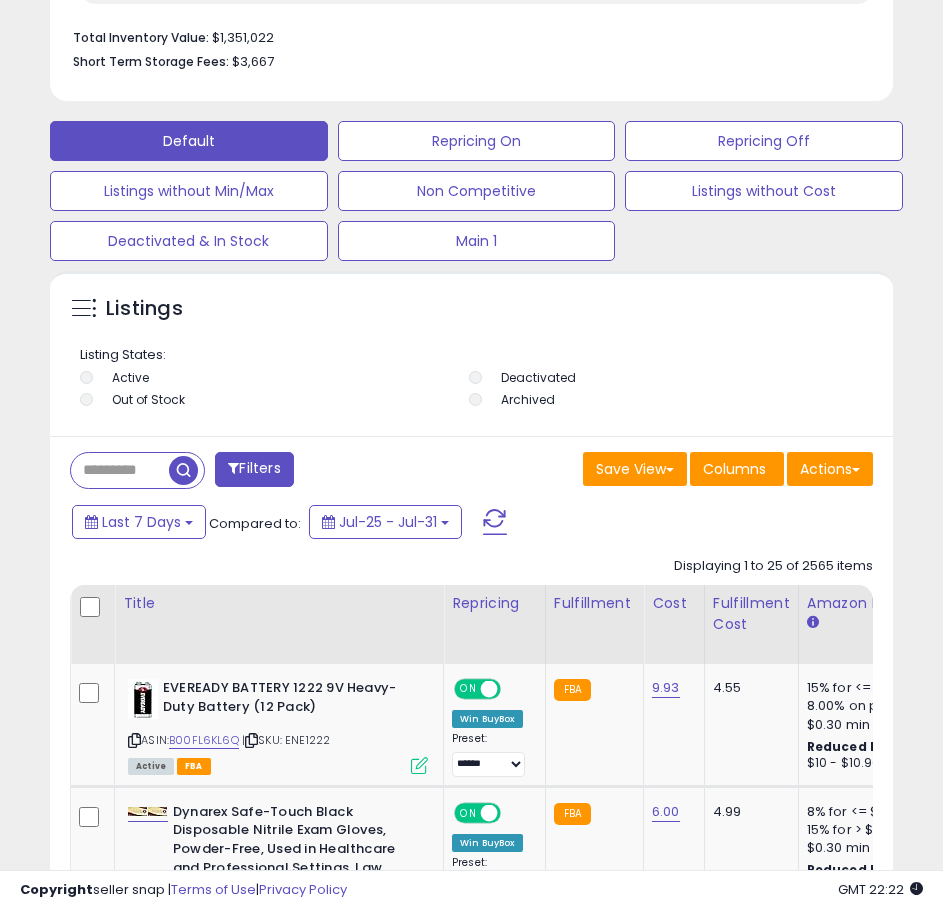 click at bounding box center [120, 470] 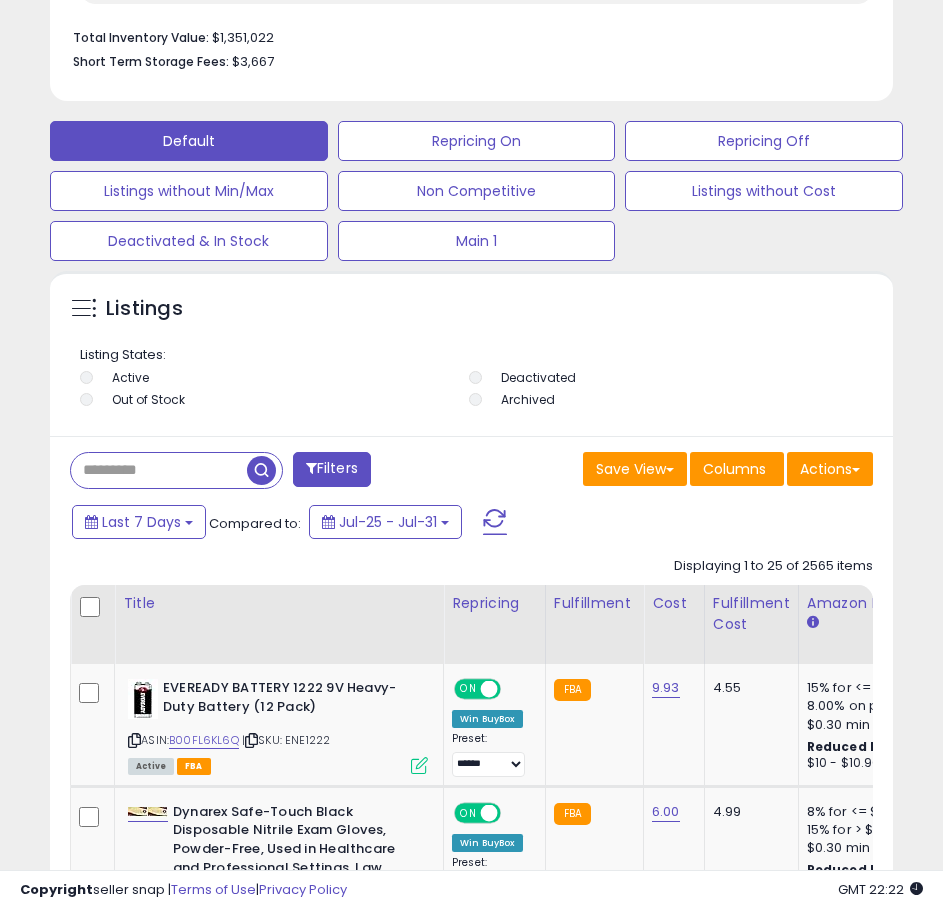 paste on "**********" 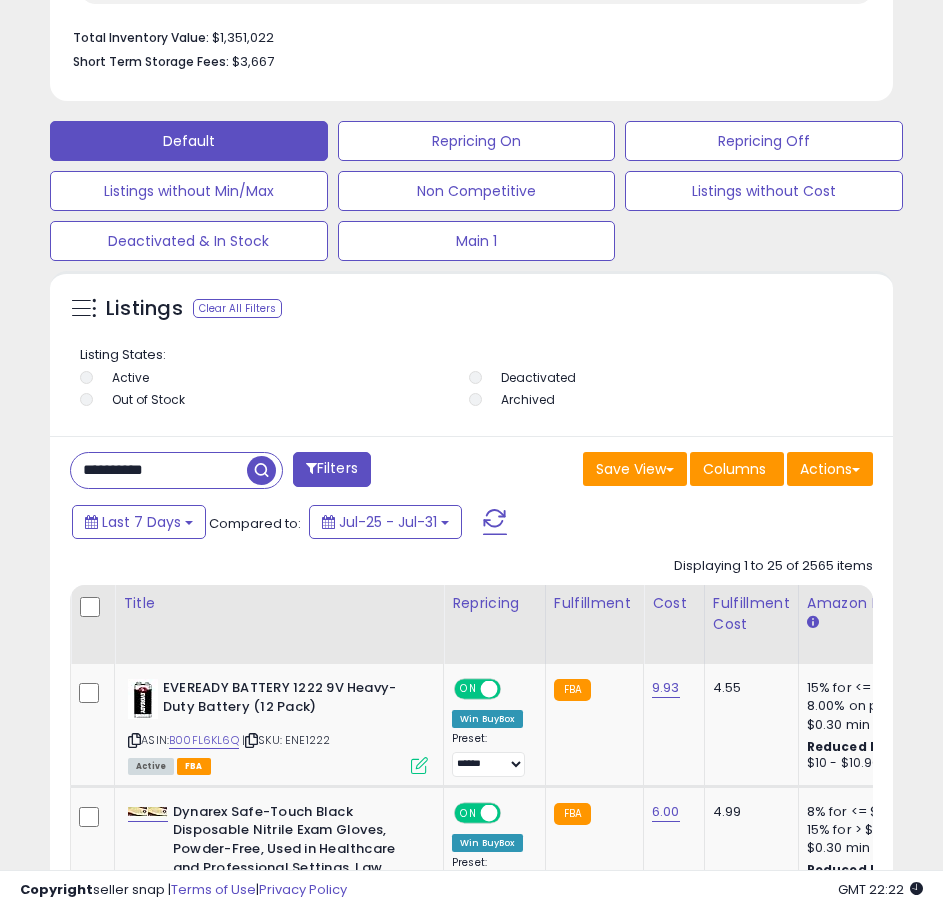 type on "**********" 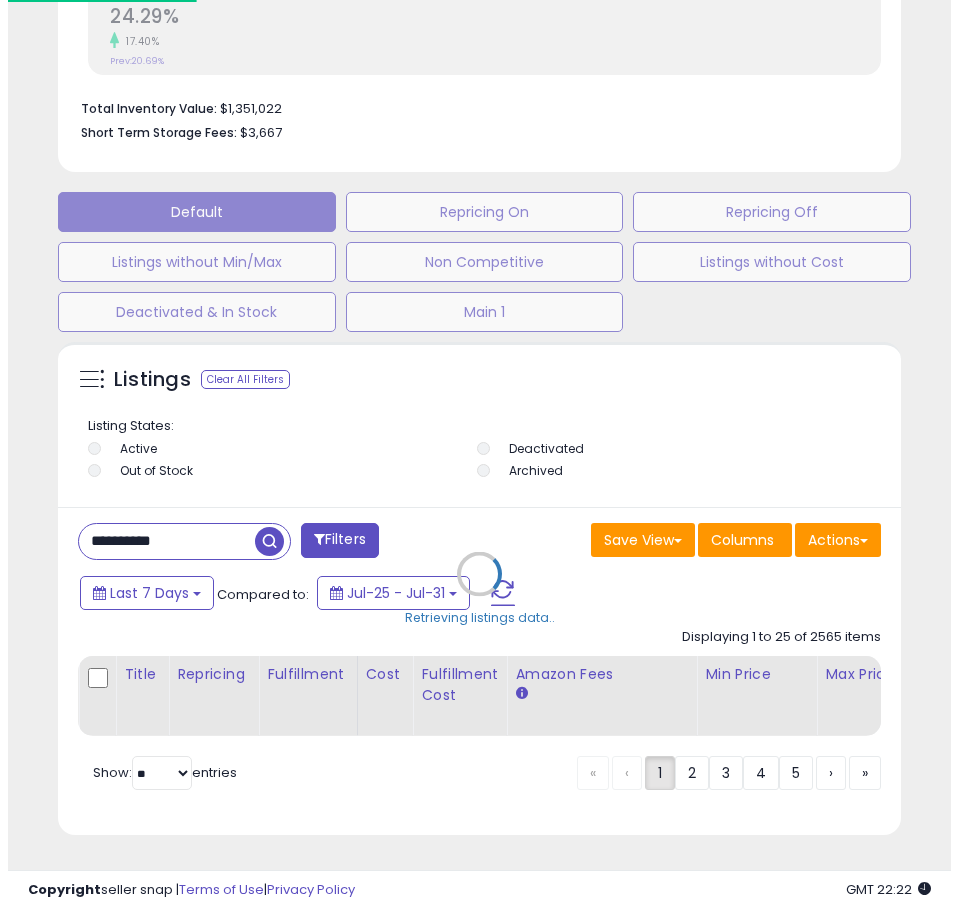 scroll, scrollTop: 1124, scrollLeft: 0, axis: vertical 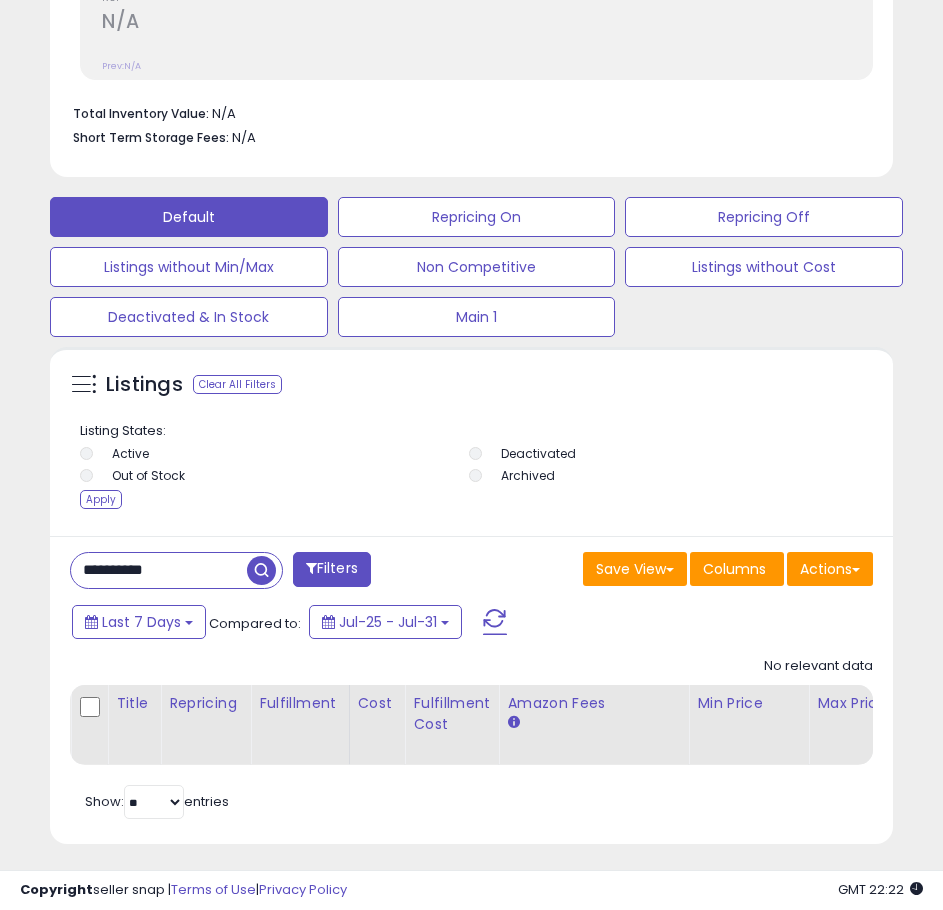 click on "Out of Stock" at bounding box center [148, 475] 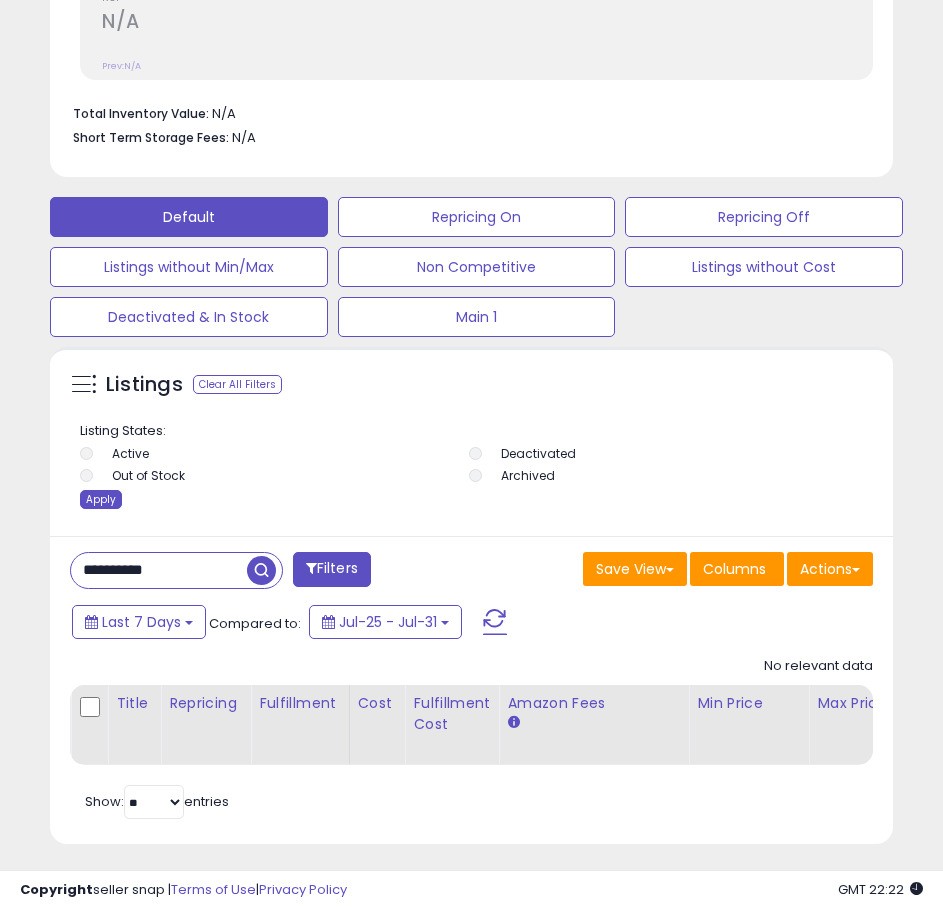 click on "Apply" at bounding box center [101, 499] 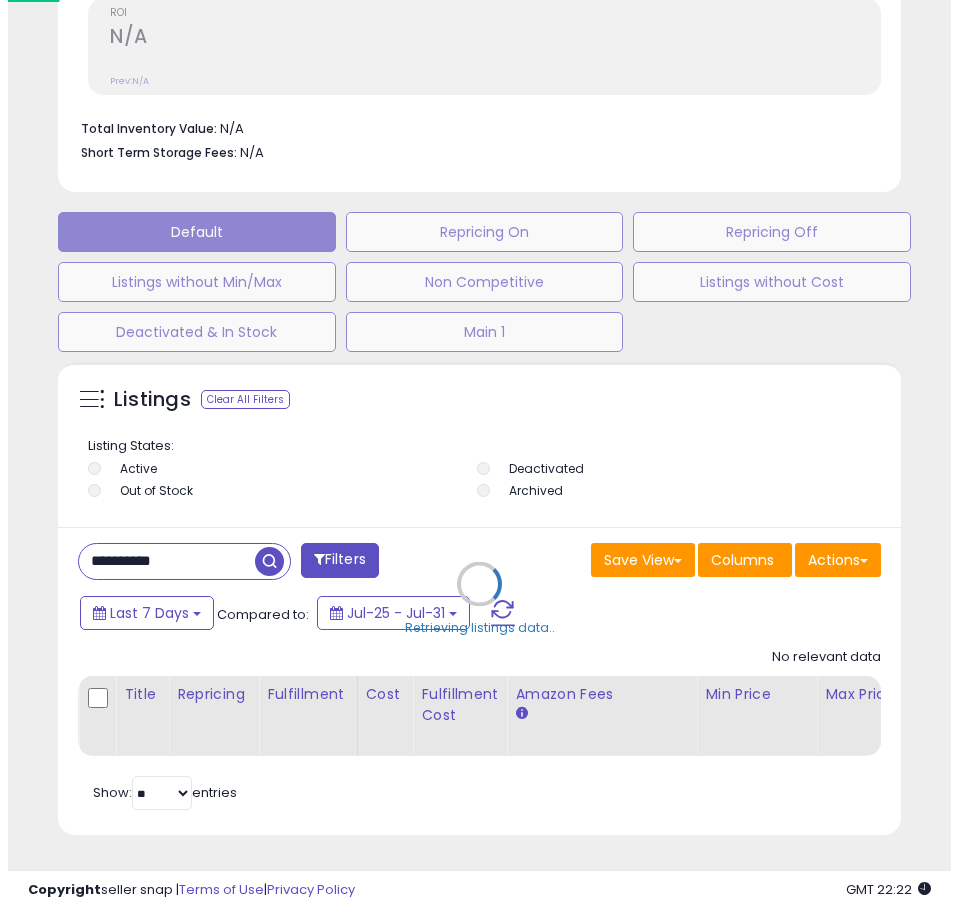 scroll, scrollTop: 999610, scrollLeft: 999152, axis: both 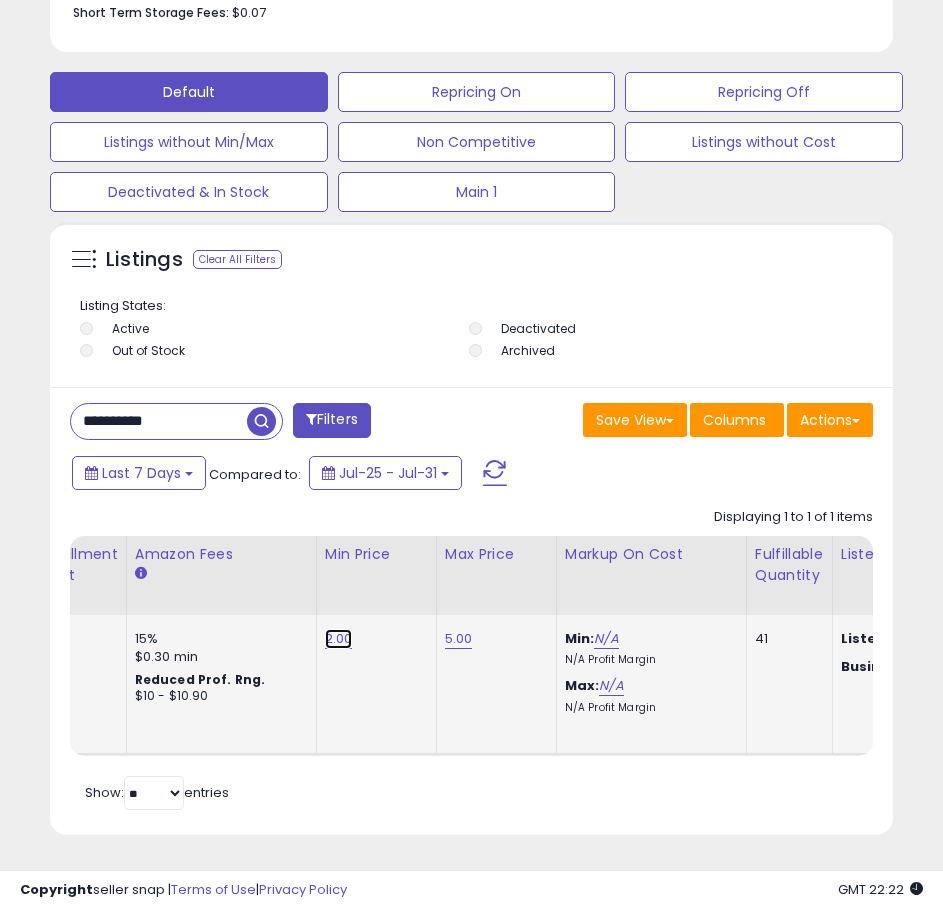 click on "2.00" at bounding box center (339, 639) 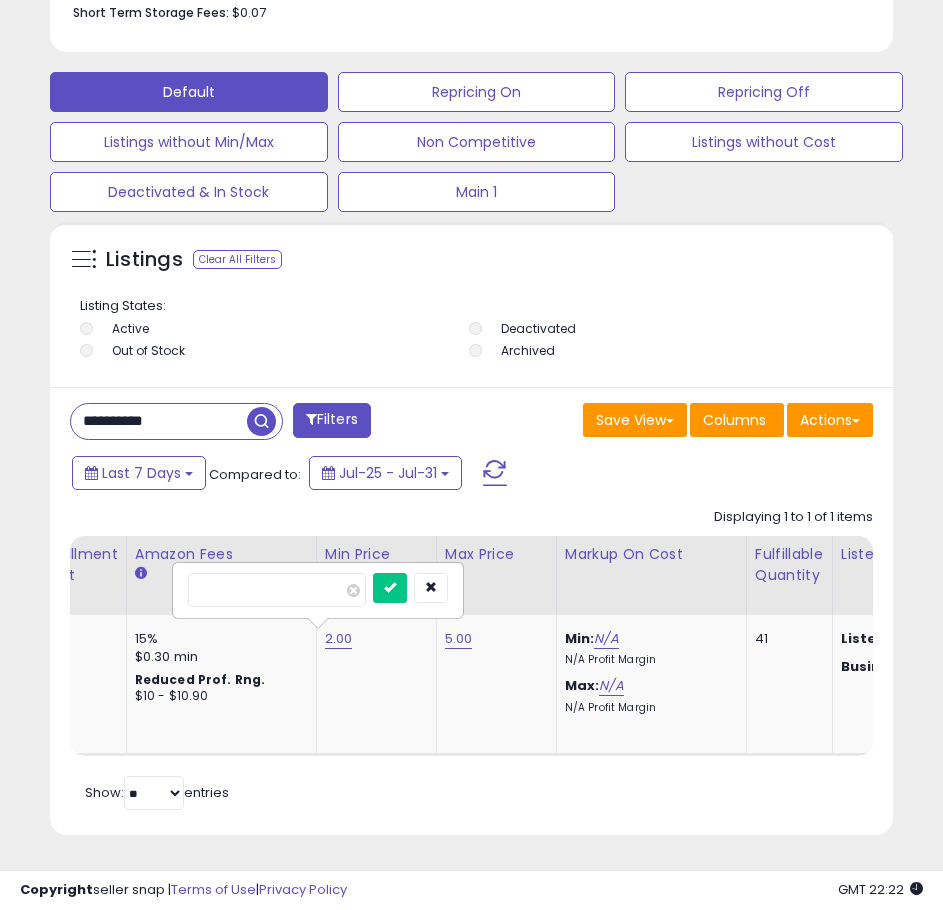 drag, startPoint x: 315, startPoint y: 575, endPoint x: 171, endPoint y: 563, distance: 144.49913 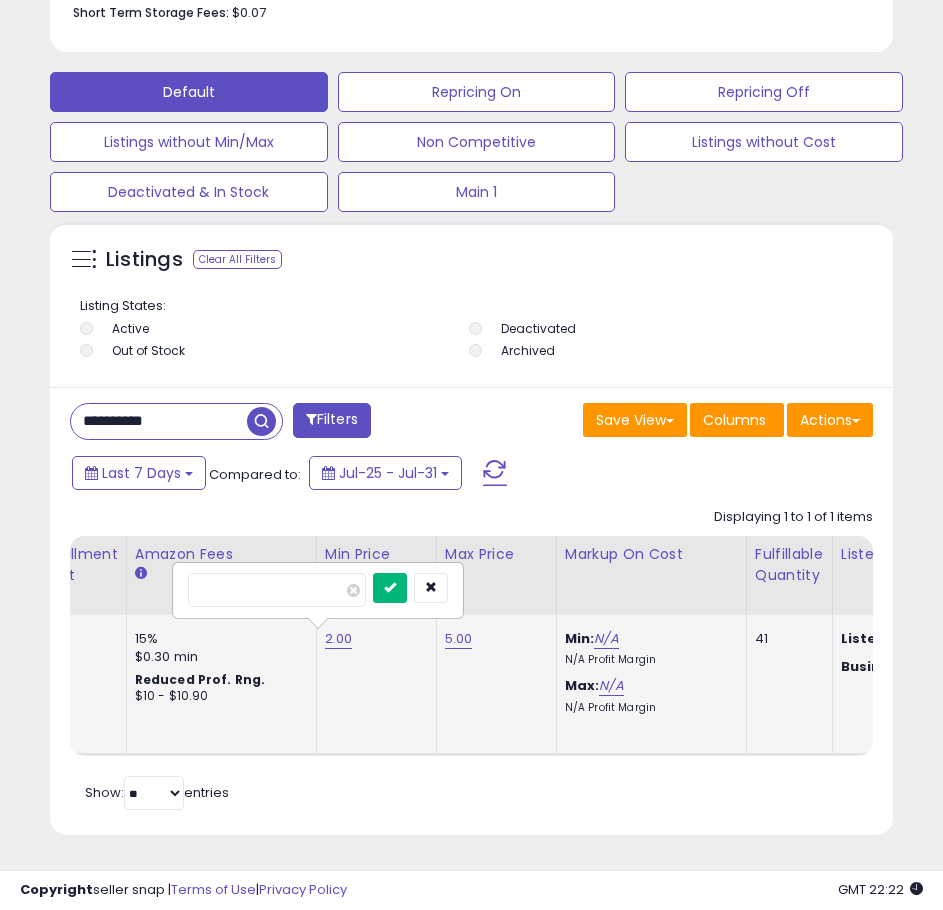 type on "*" 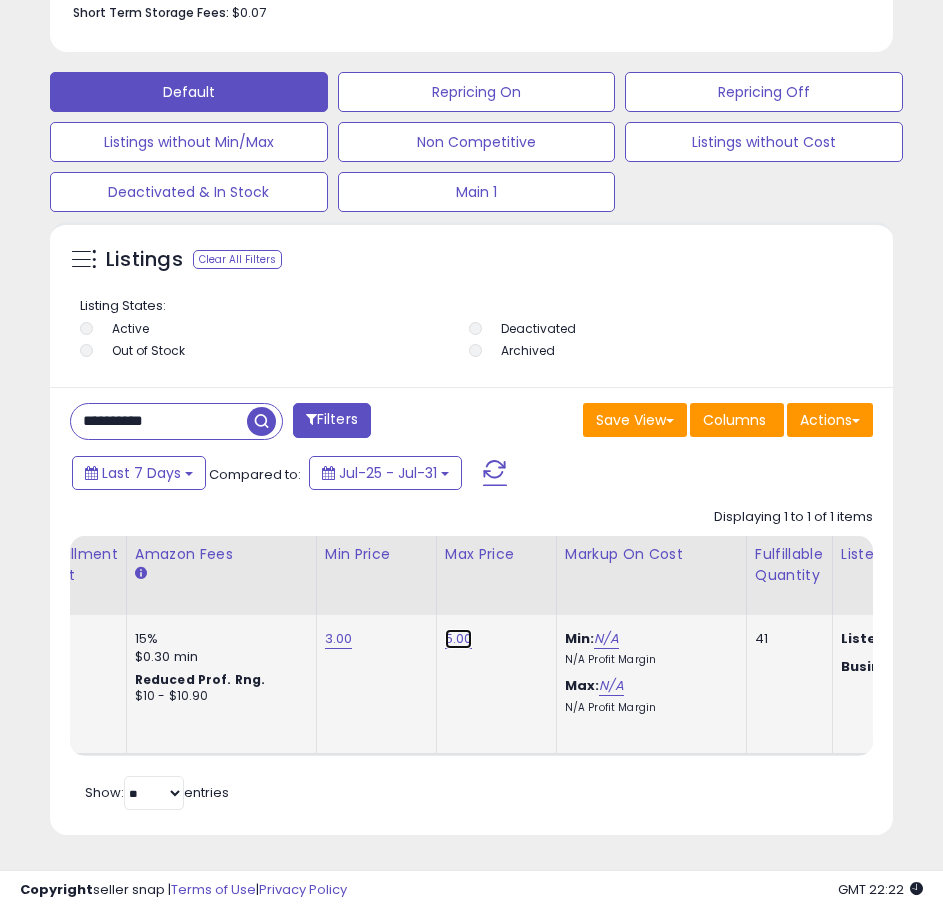 click on "5.00" at bounding box center [459, 639] 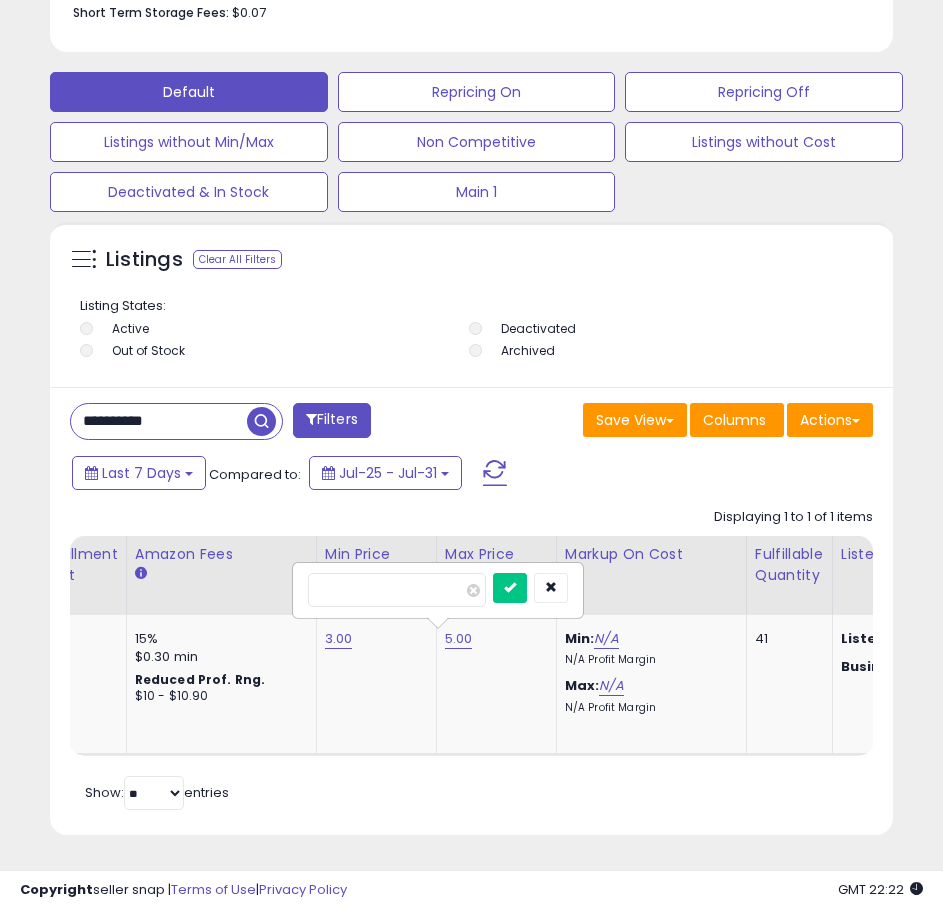 drag, startPoint x: 394, startPoint y: 567, endPoint x: 279, endPoint y: 564, distance: 115.03912 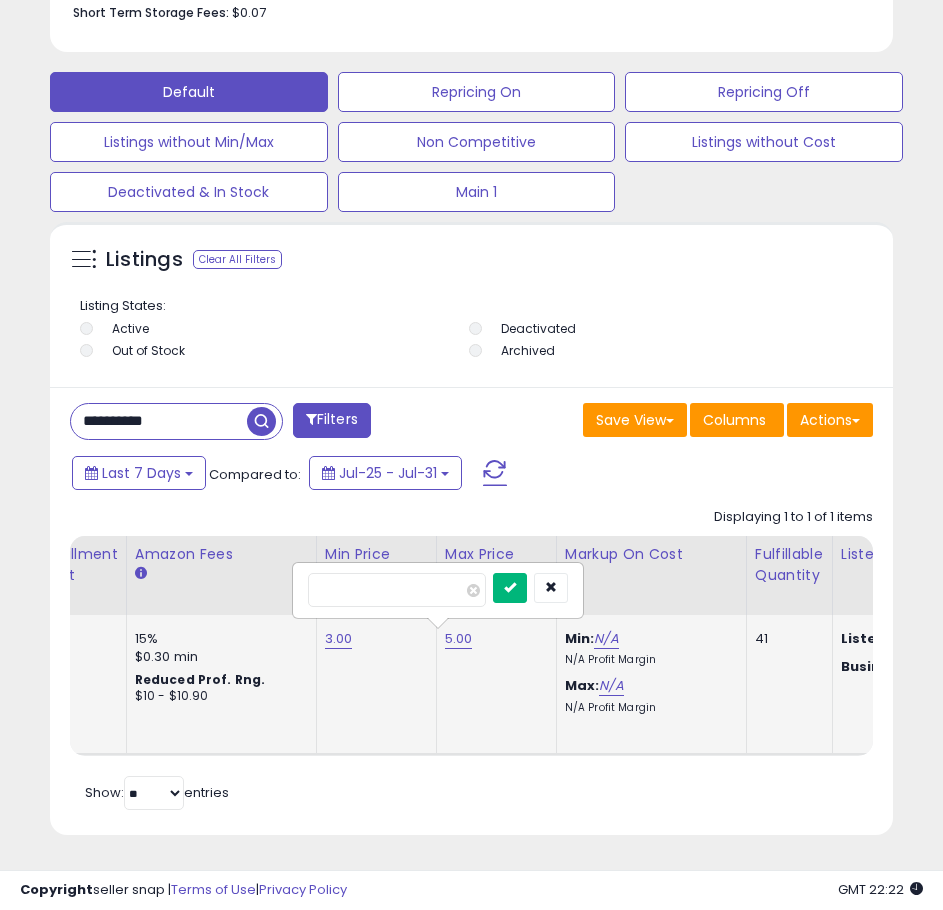 type on "*" 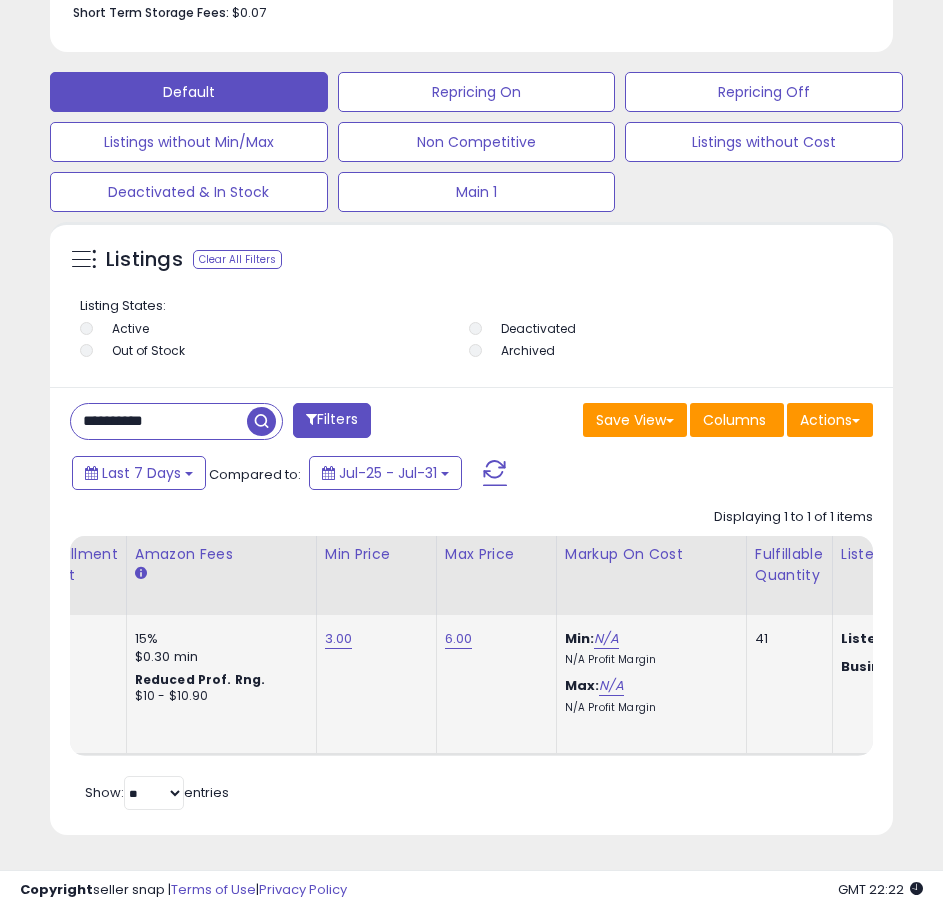 scroll 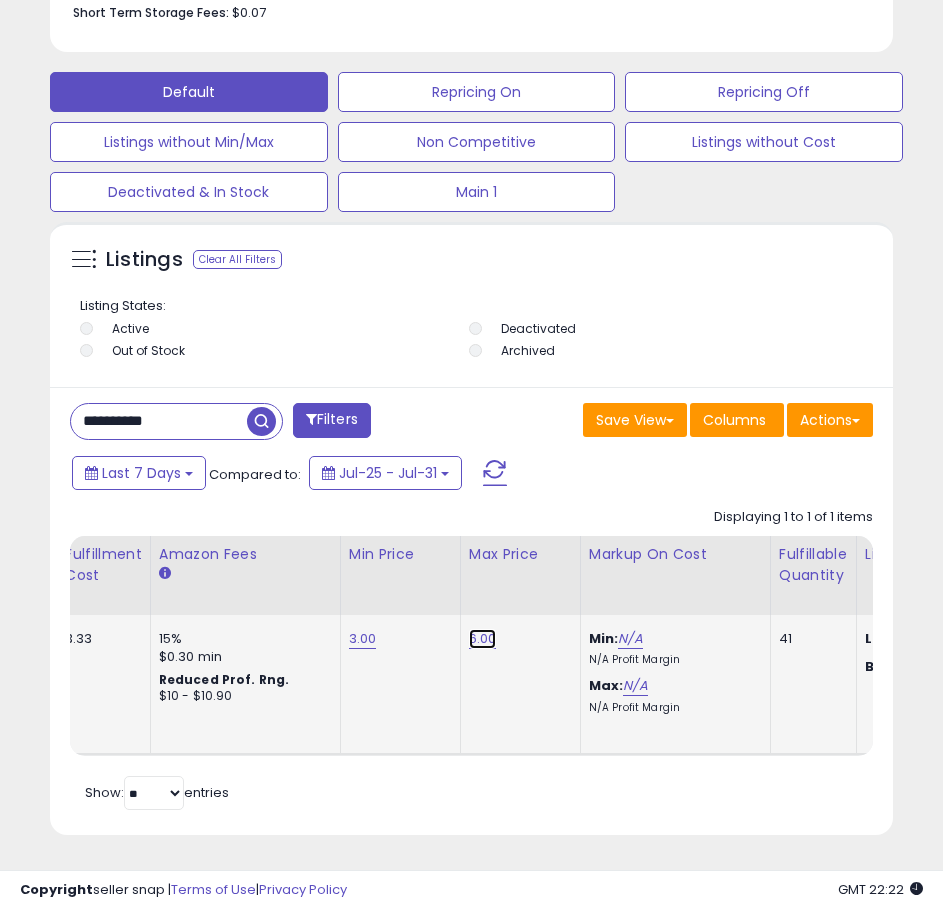 click on "6.00" at bounding box center (483, 639) 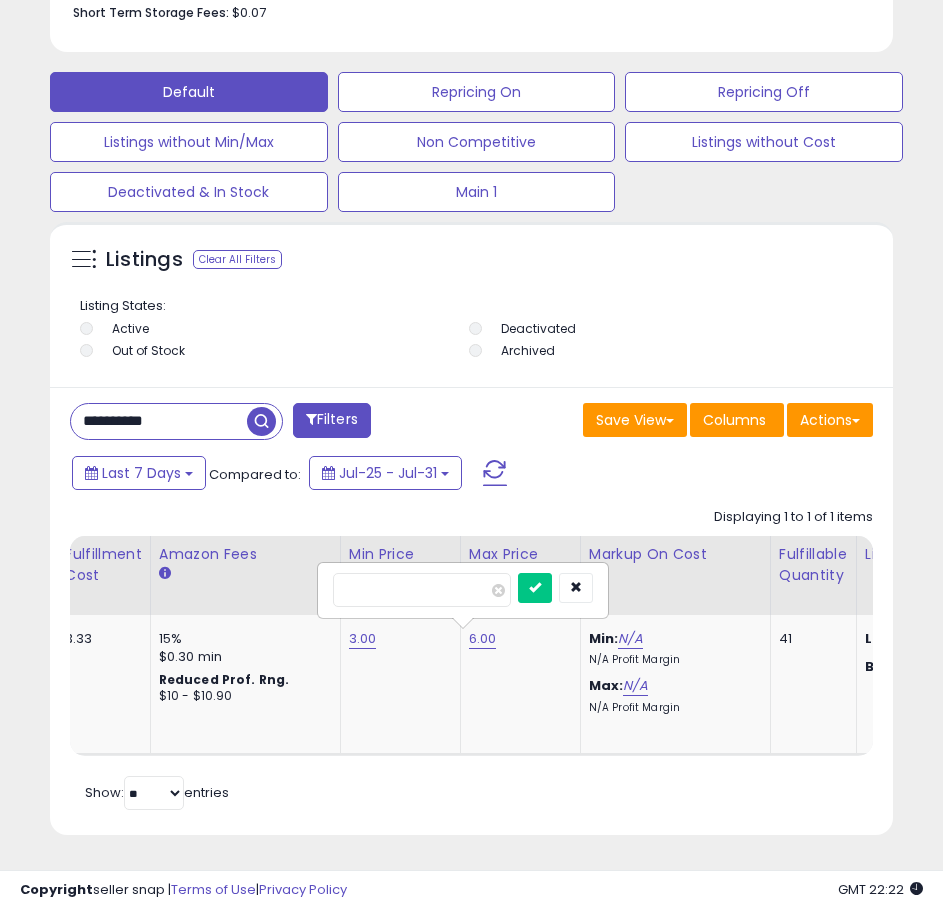 drag, startPoint x: 456, startPoint y: 578, endPoint x: 281, endPoint y: 583, distance: 175.07141 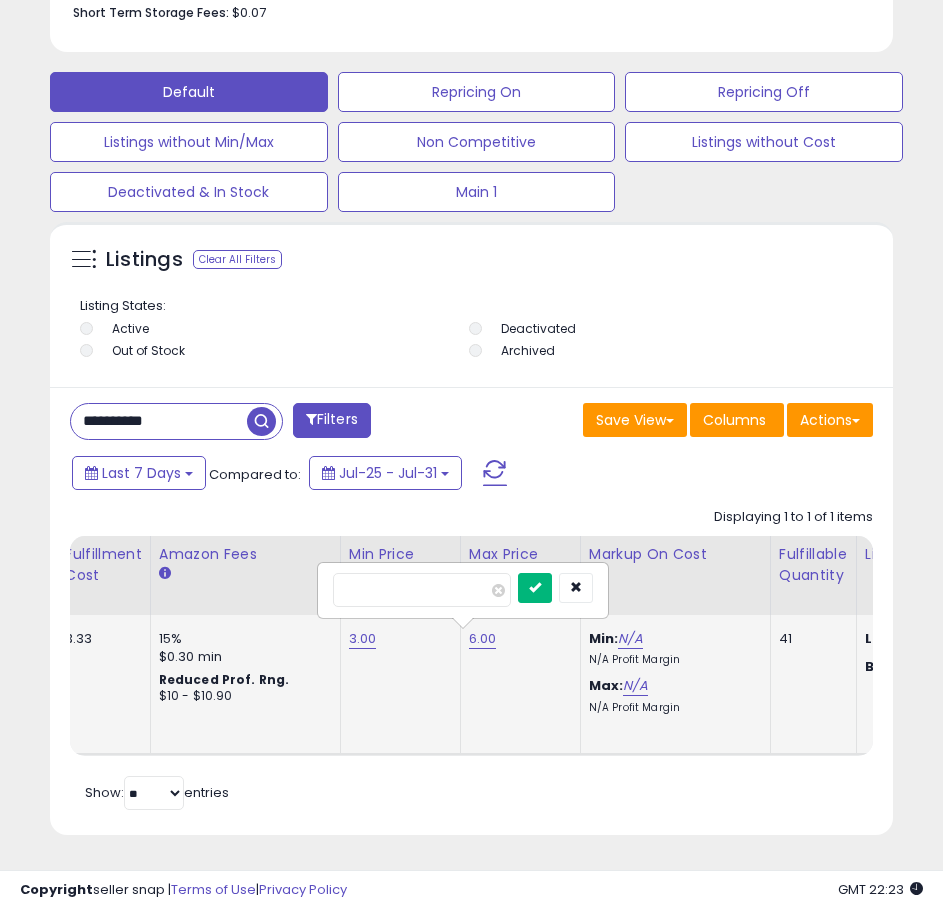 type on "****" 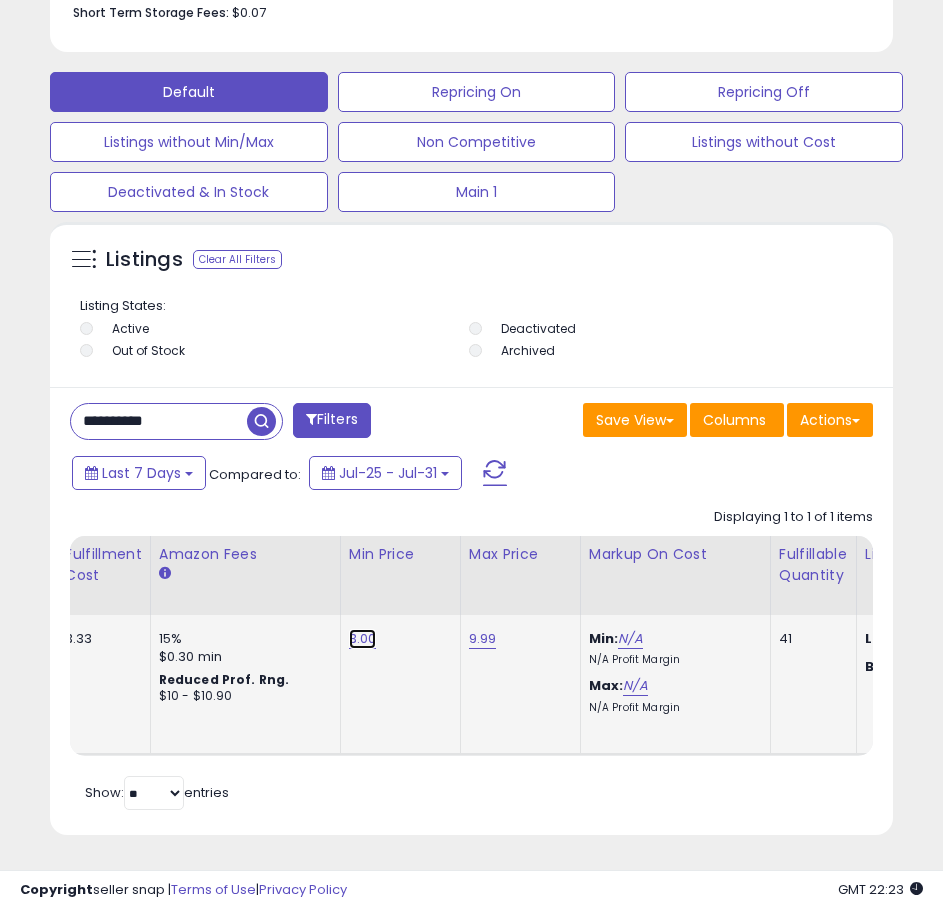 click on "3.00" at bounding box center (363, 639) 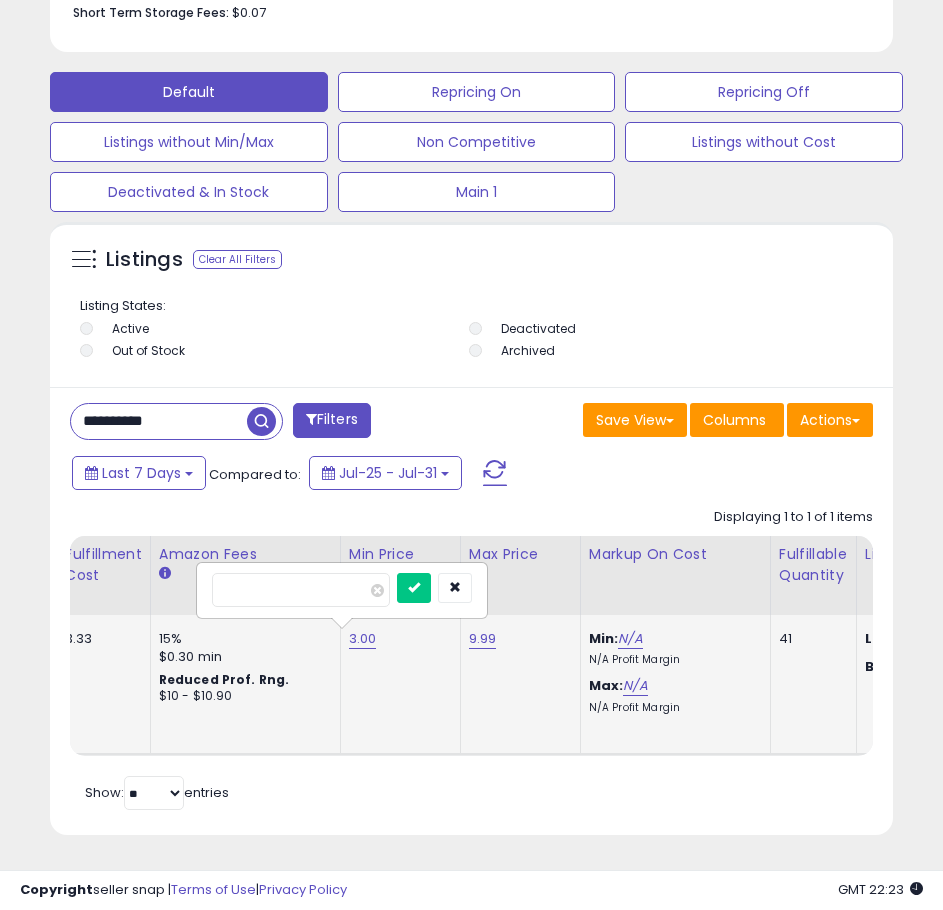drag, startPoint x: 335, startPoint y: 575, endPoint x: 225, endPoint y: 558, distance: 111.305885 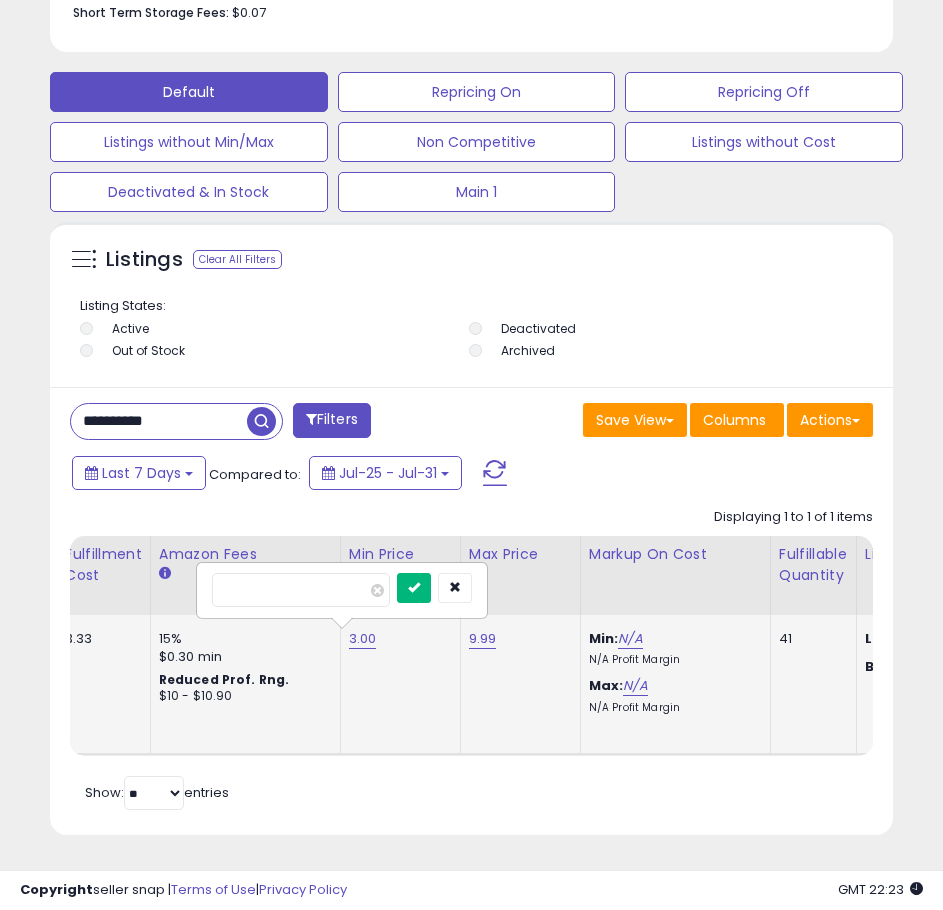 type on "*" 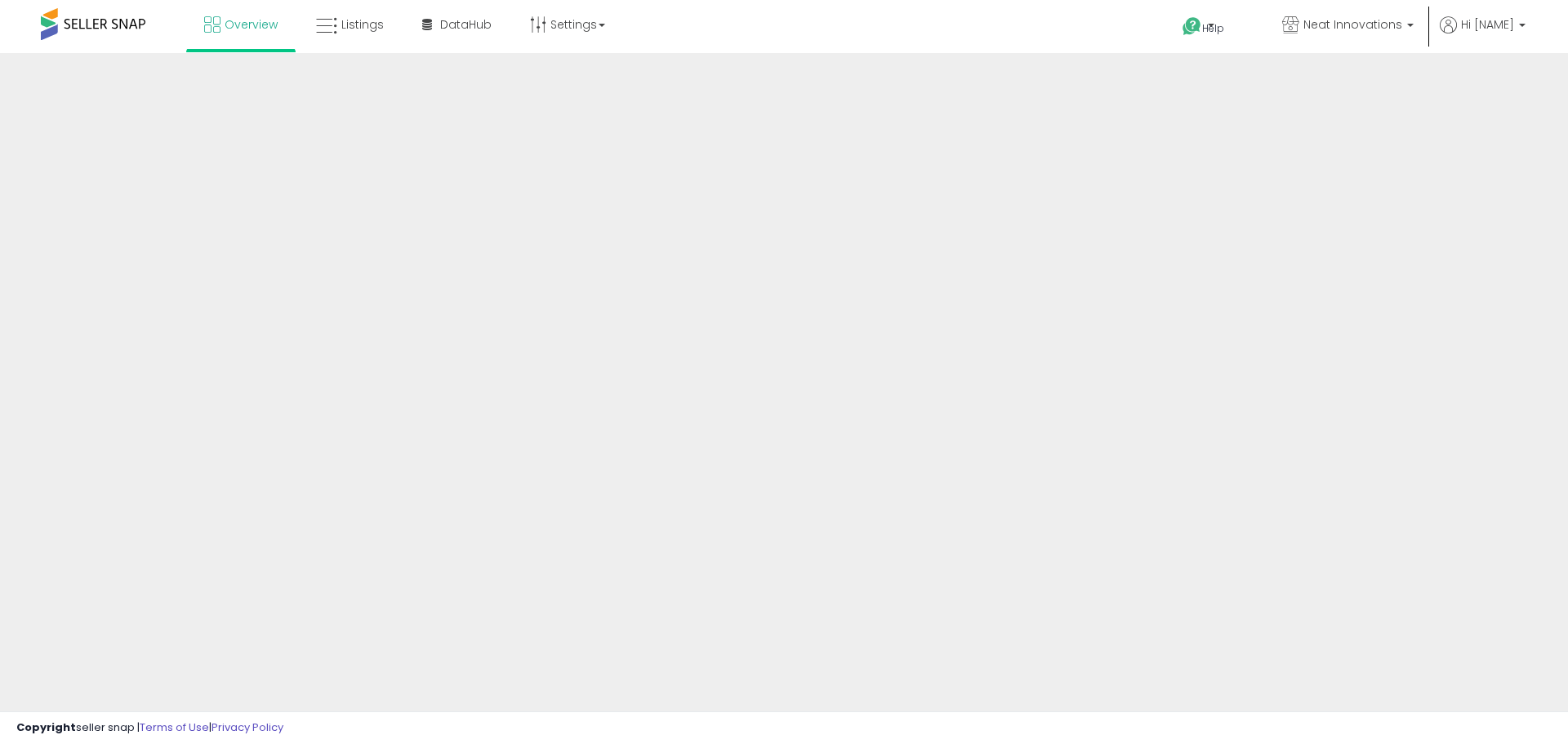 scroll, scrollTop: 0, scrollLeft: 0, axis: both 